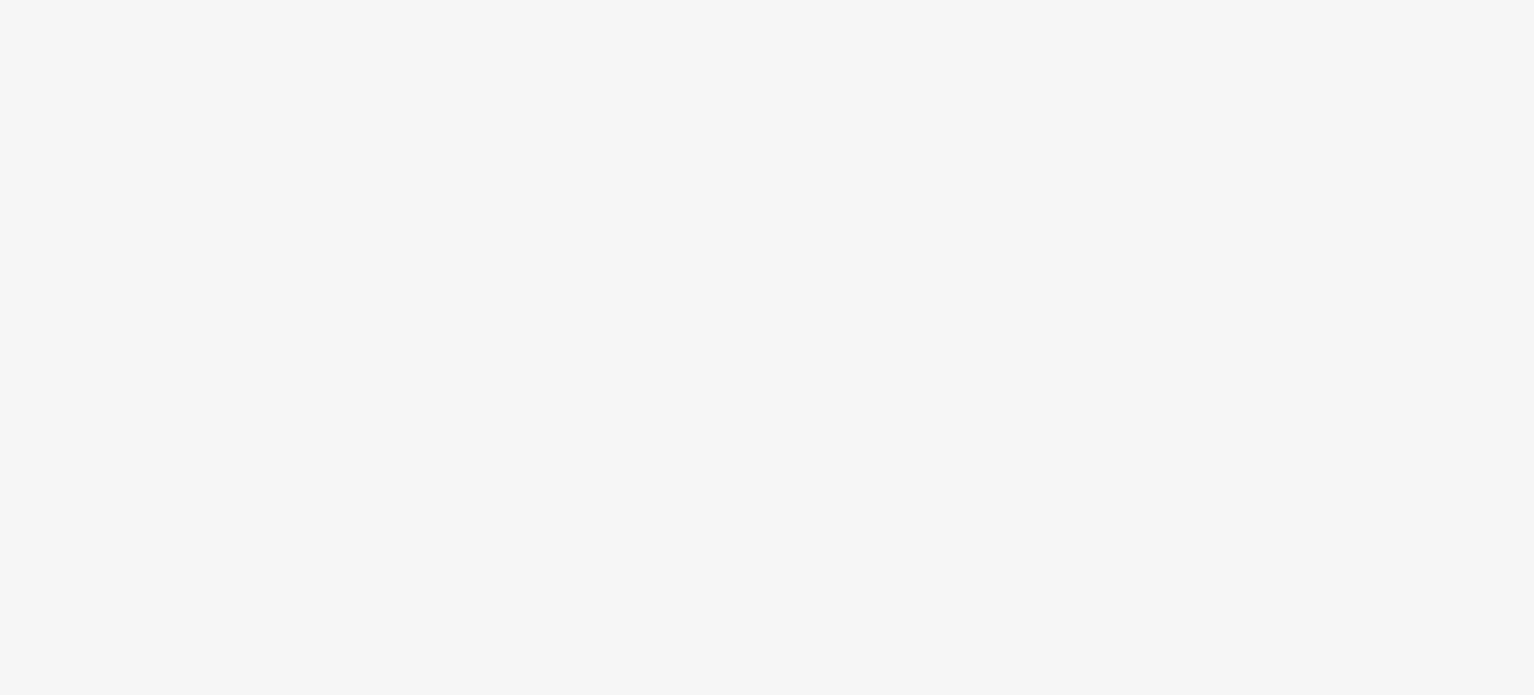 scroll, scrollTop: 0, scrollLeft: 0, axis: both 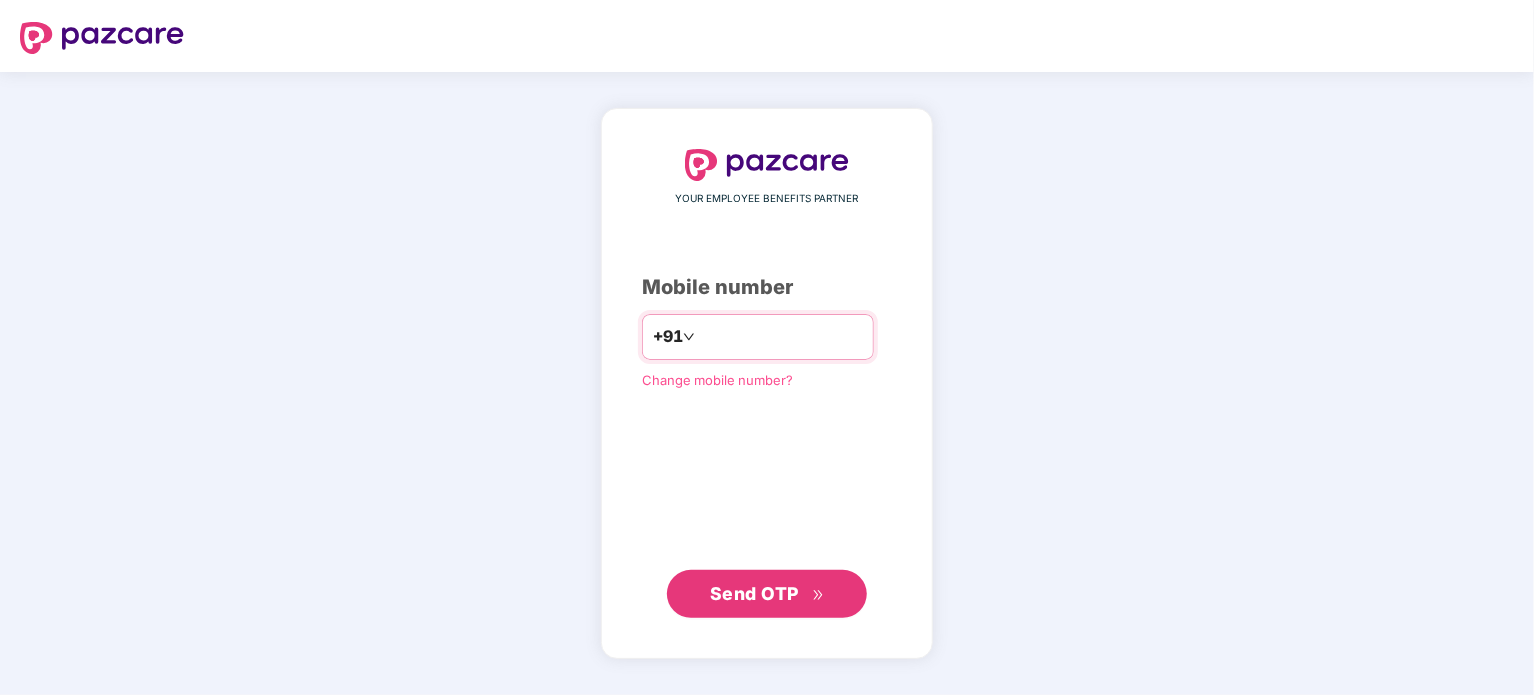 click at bounding box center (781, 337) 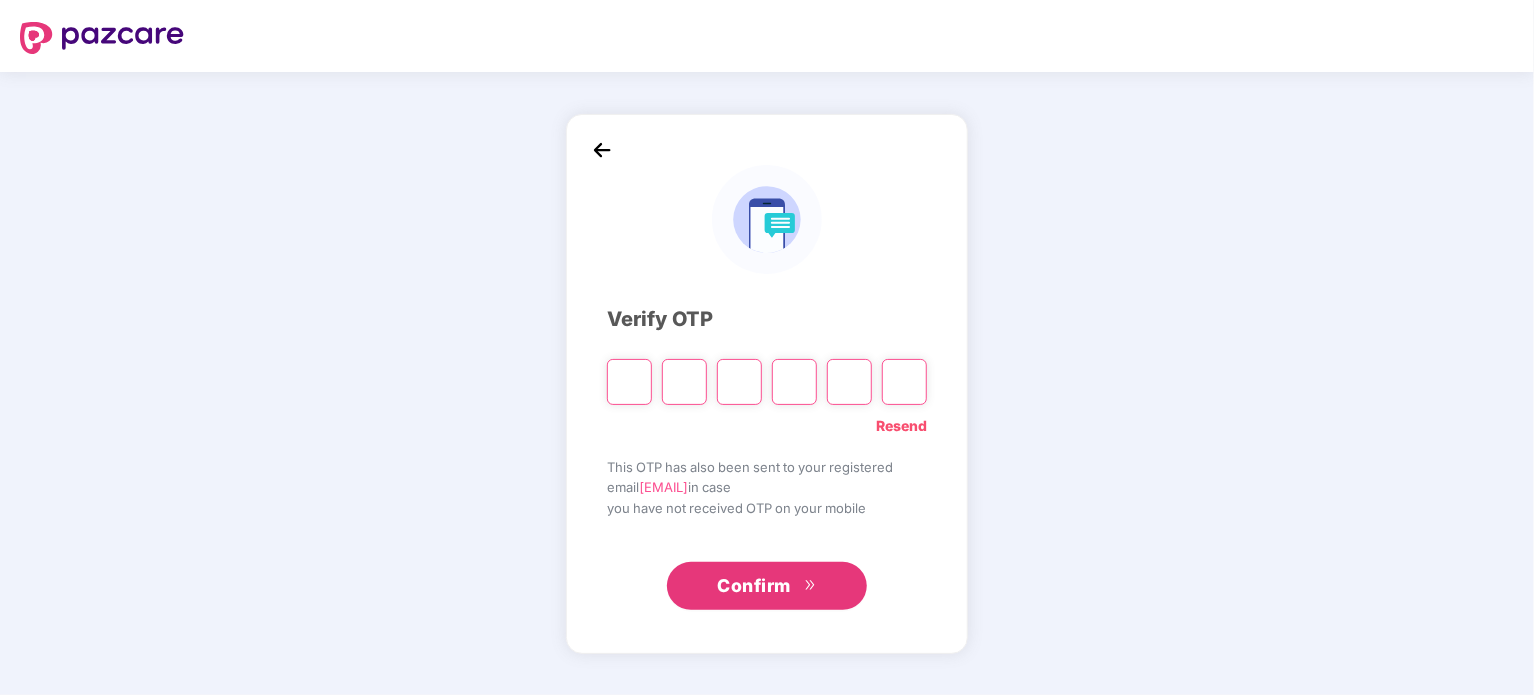 type on "*" 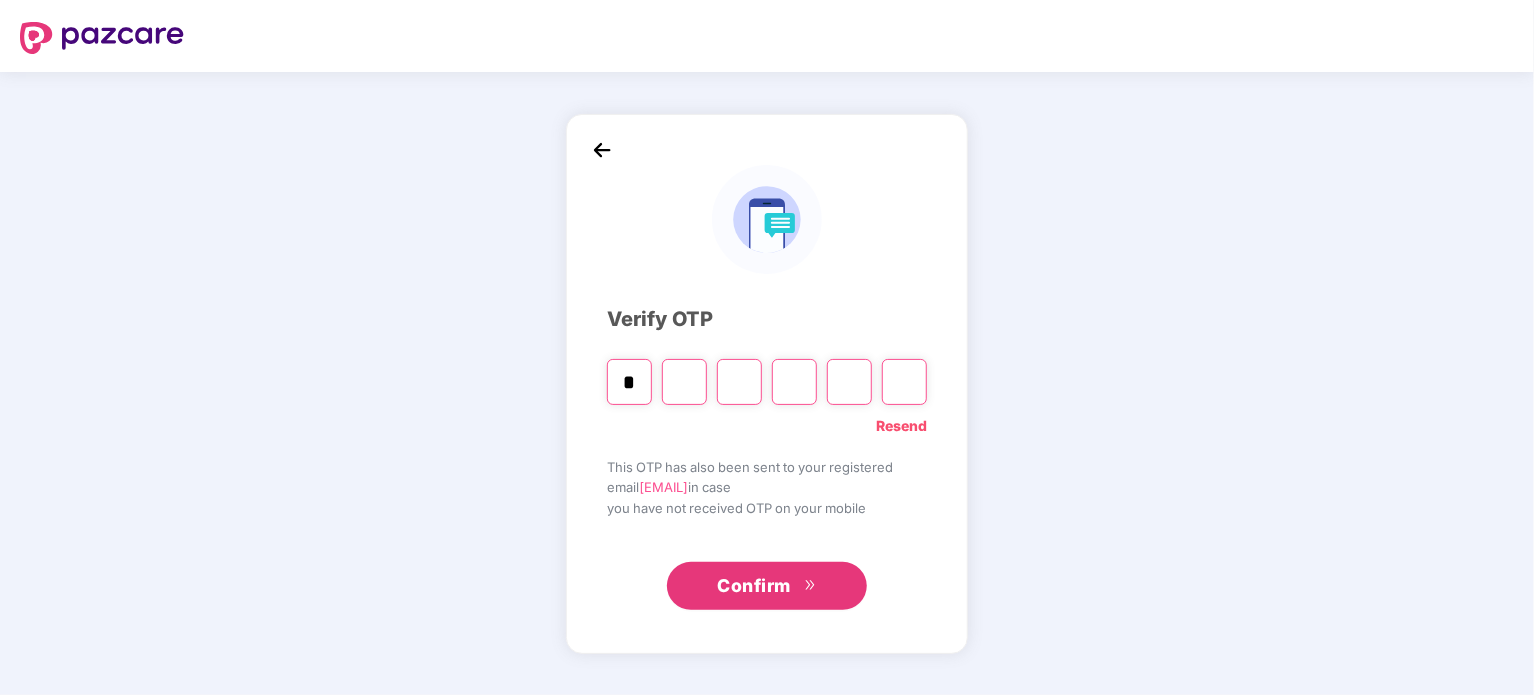 type on "*" 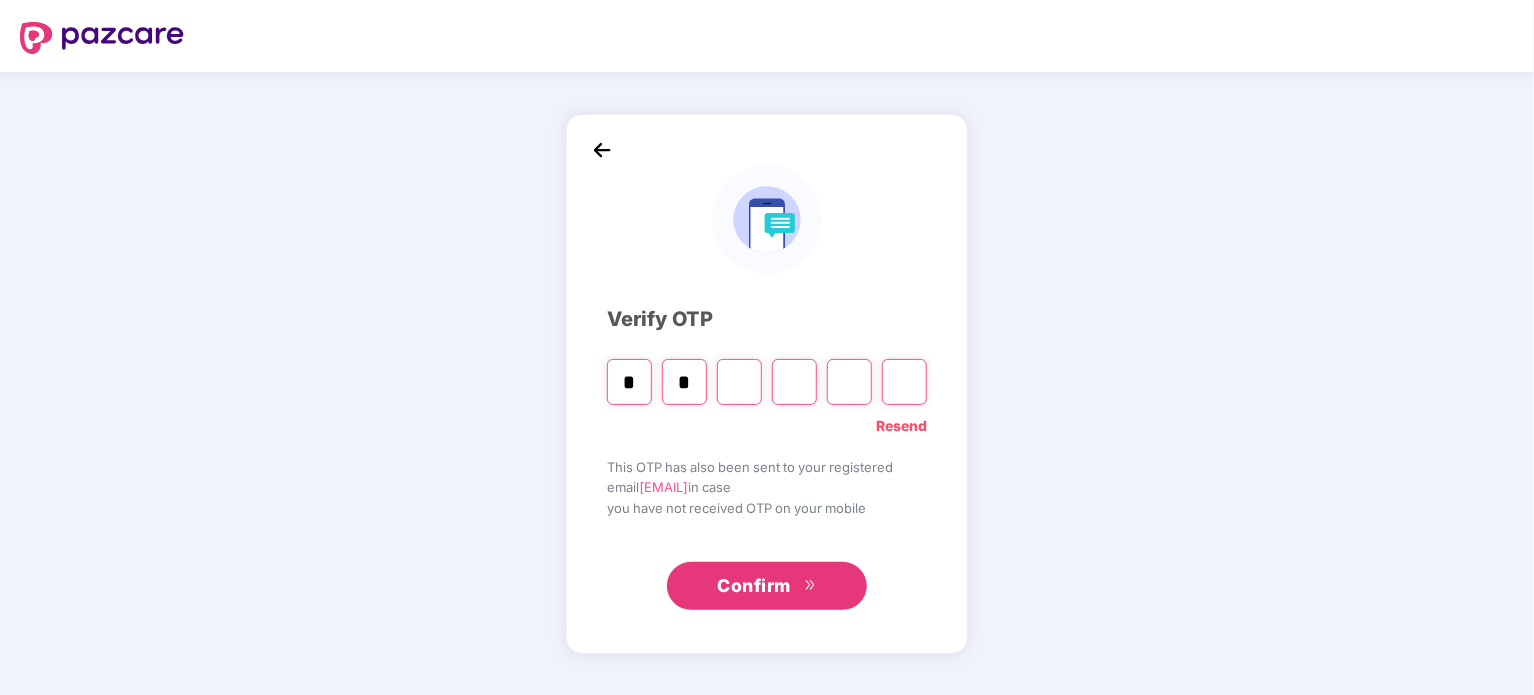 type on "*" 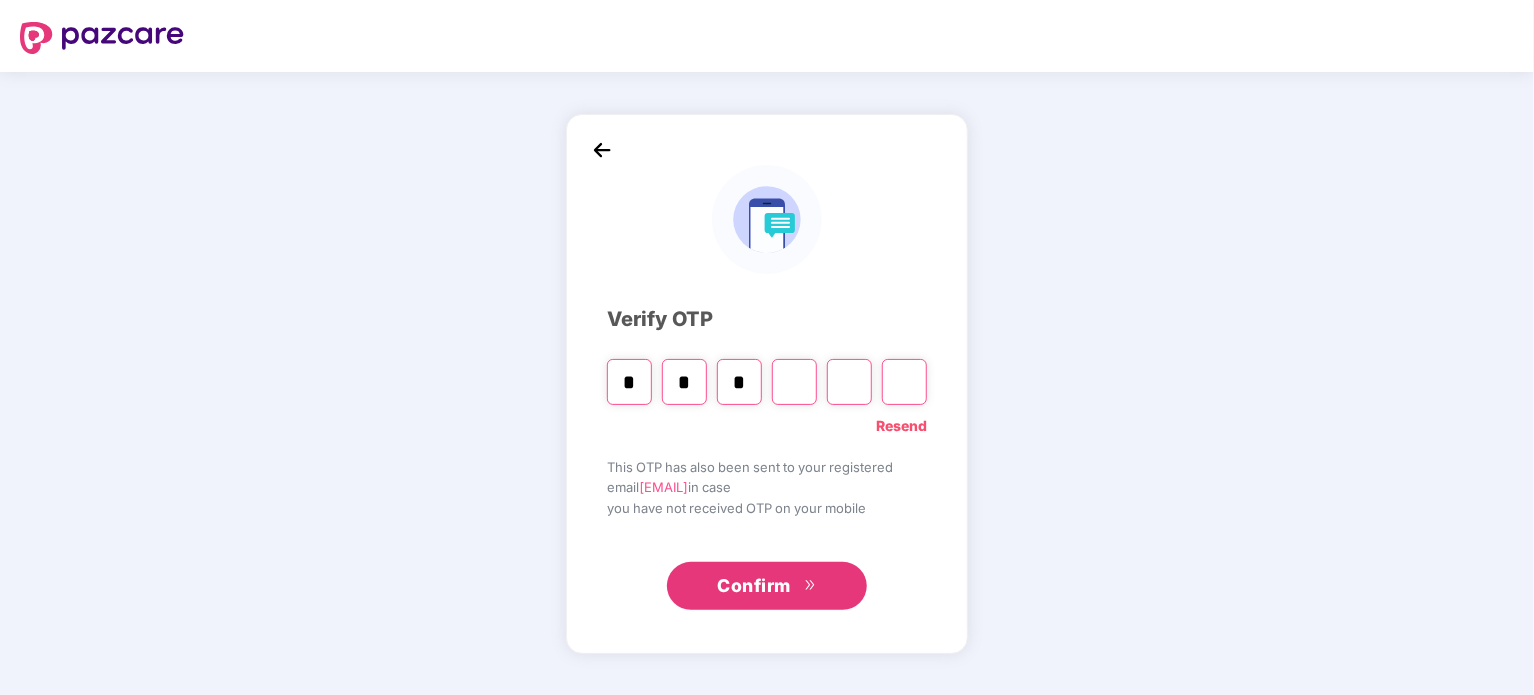 type on "*" 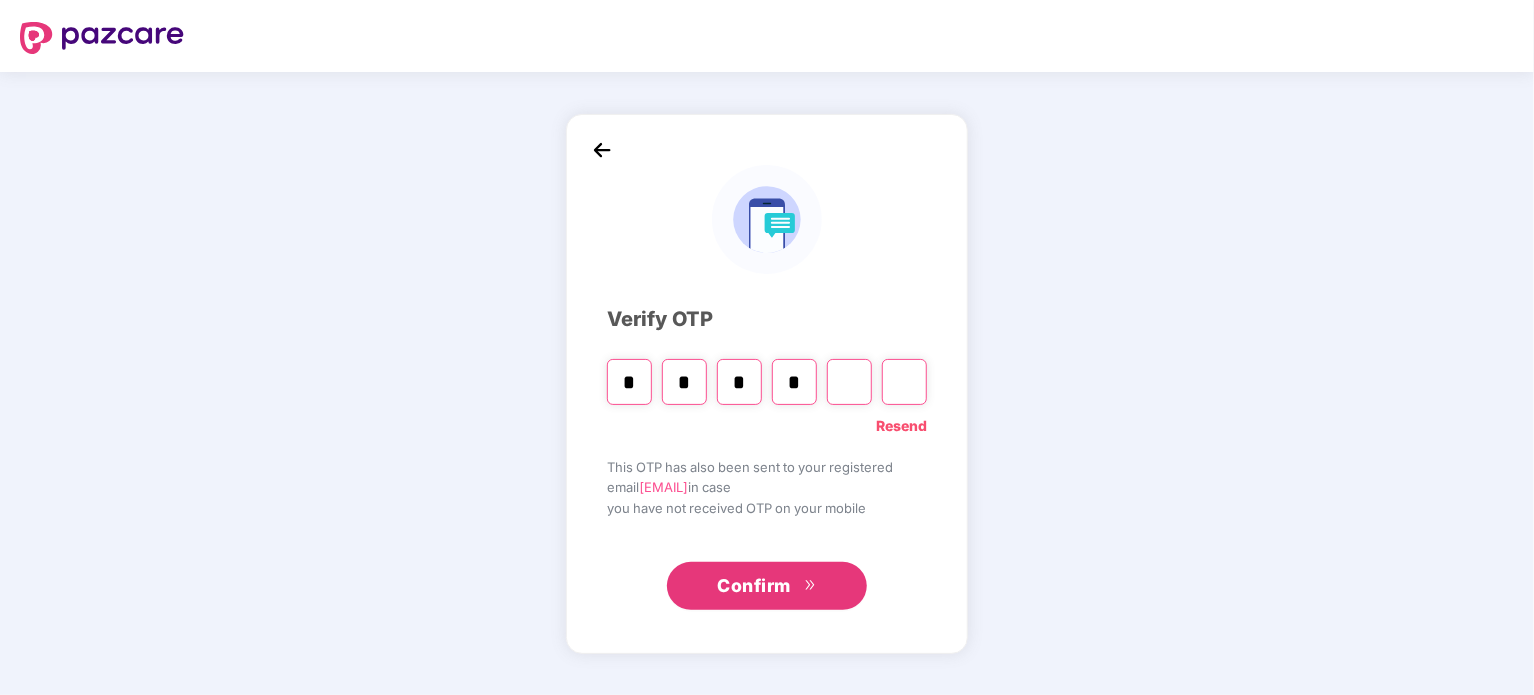 type on "*" 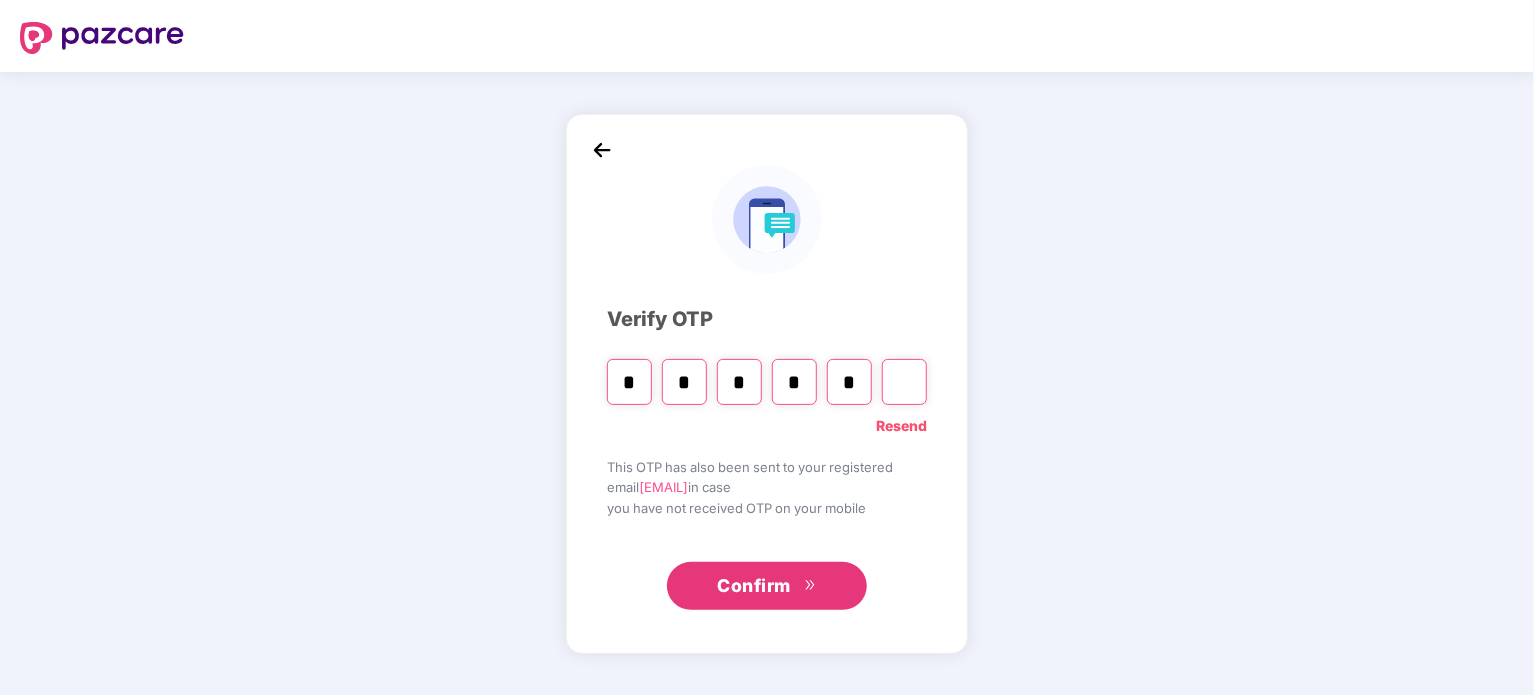 type on "*" 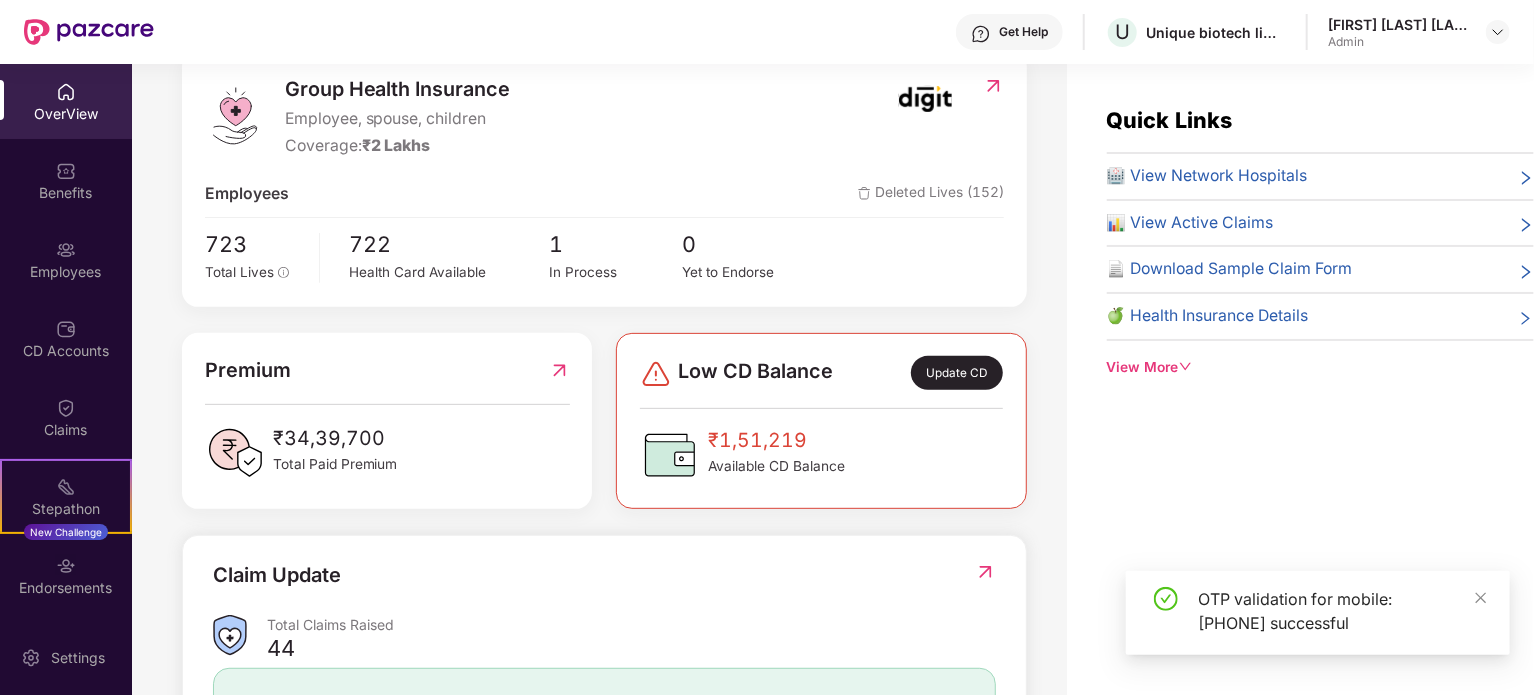 scroll, scrollTop: 271, scrollLeft: 0, axis: vertical 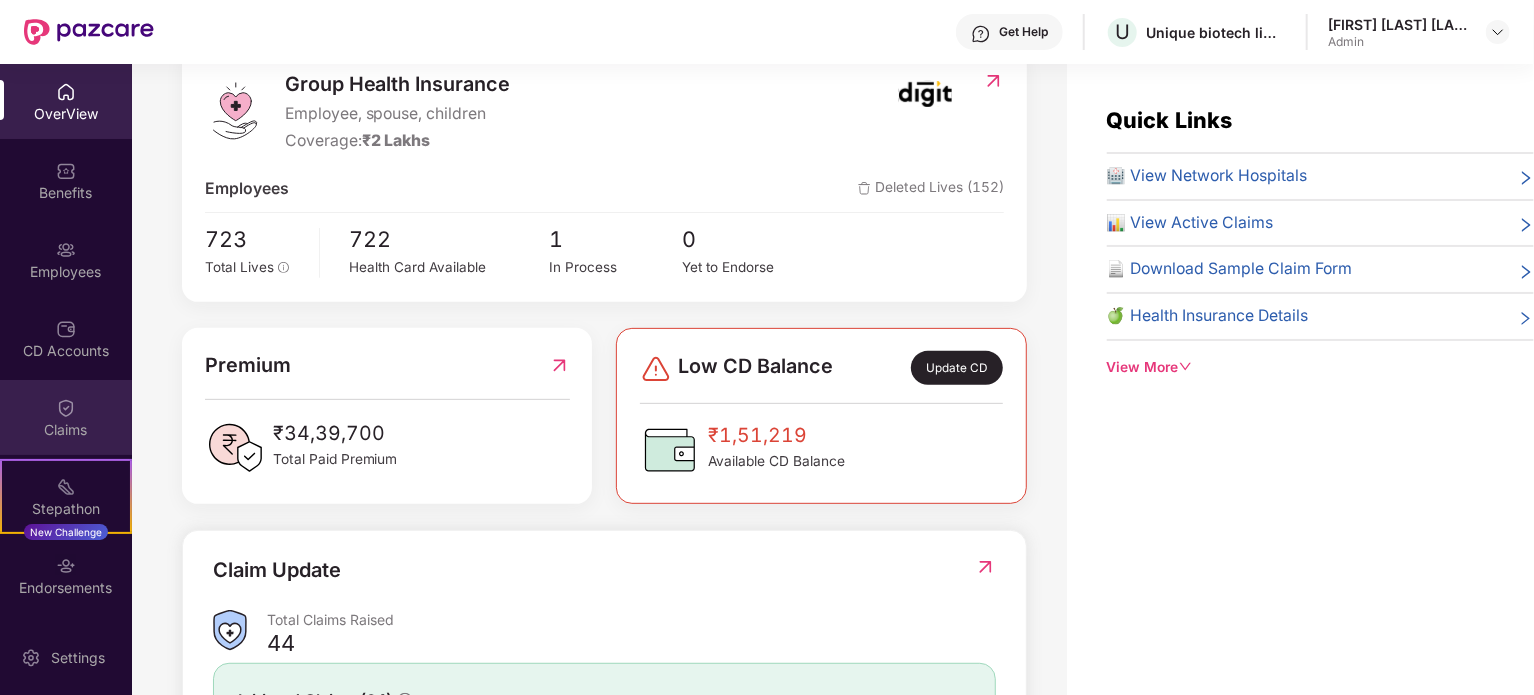 click on "Claims" at bounding box center [66, 417] 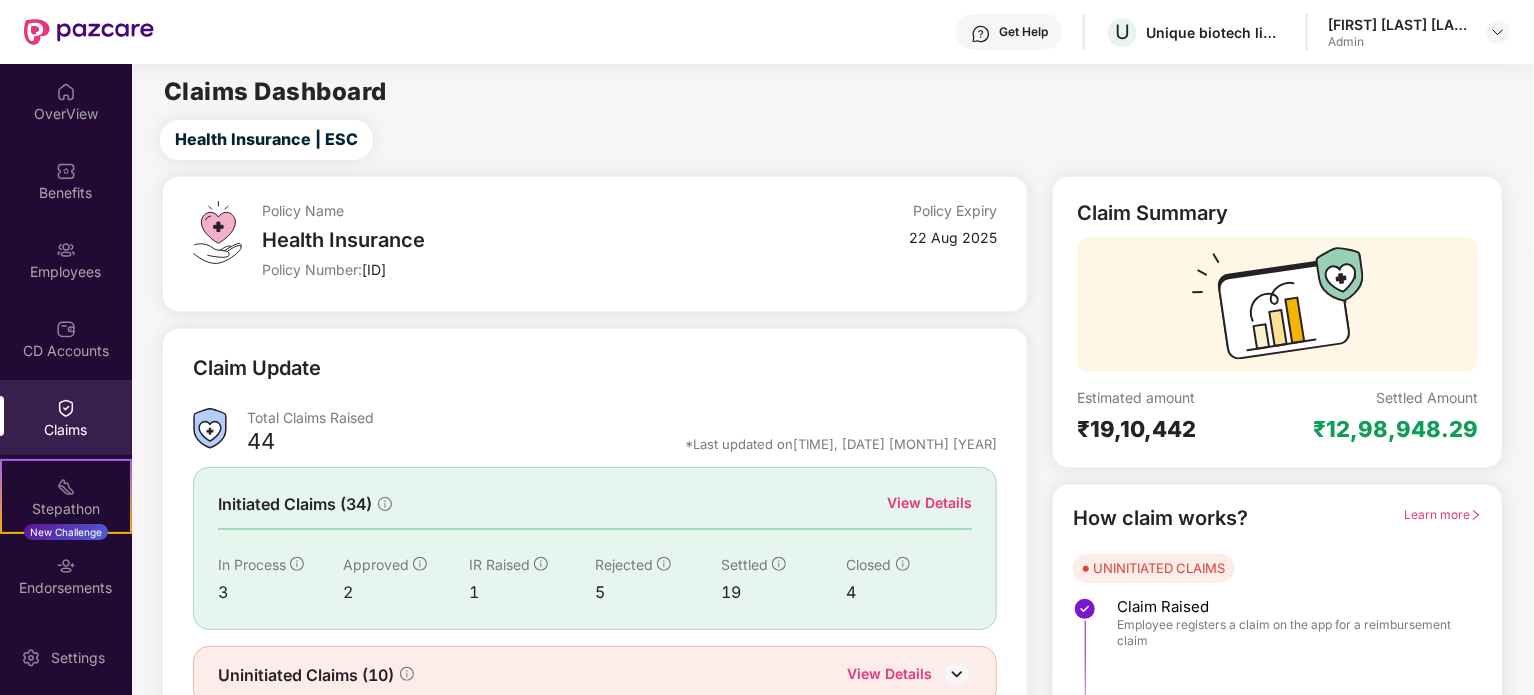 scroll, scrollTop: 87, scrollLeft: 0, axis: vertical 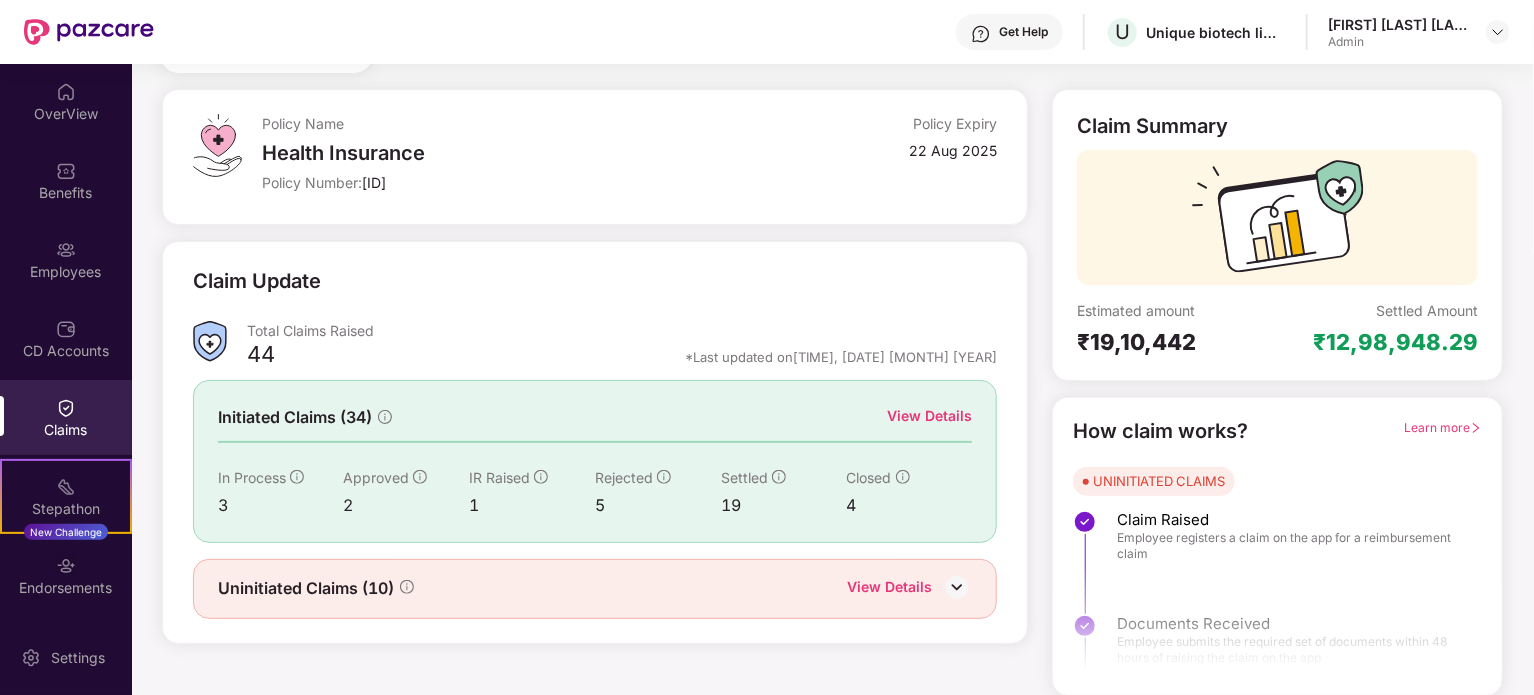 click on "View Details" at bounding box center [889, 589] 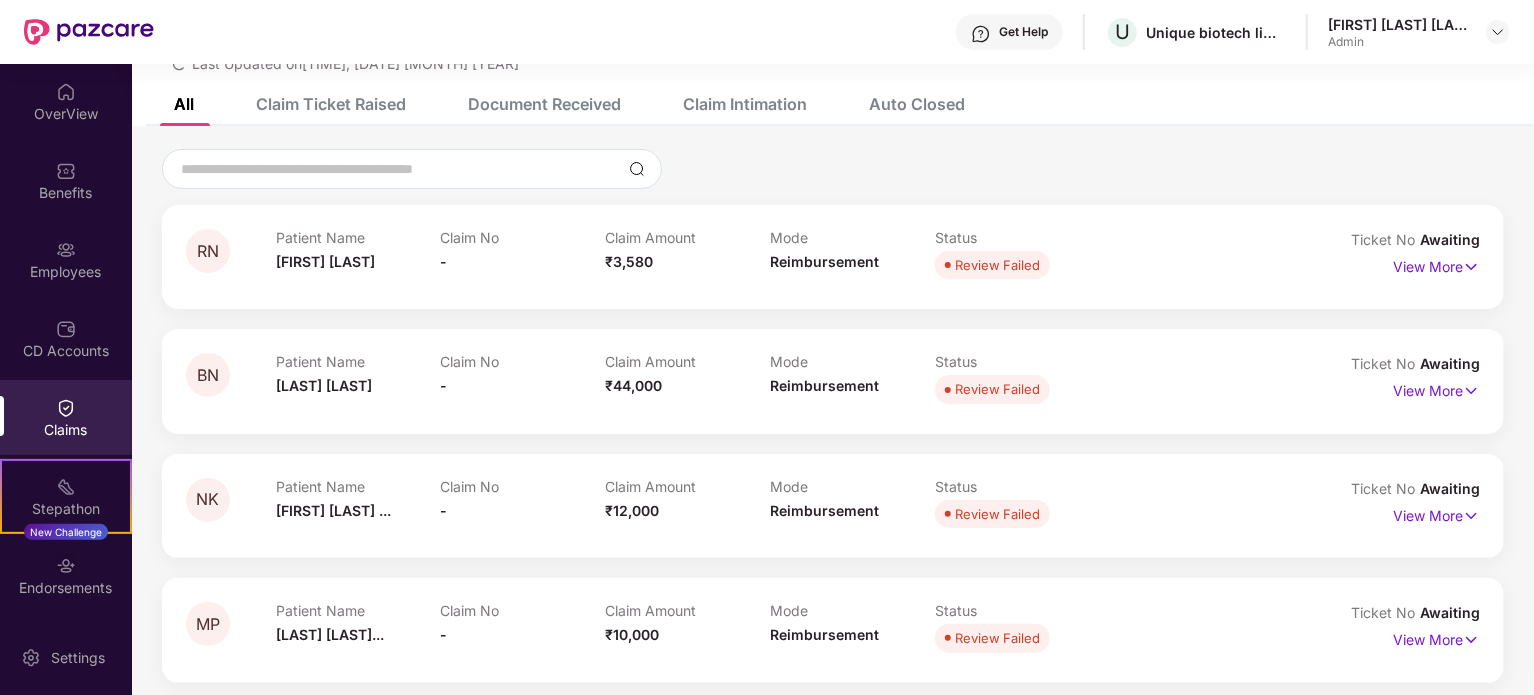 scroll, scrollTop: 0, scrollLeft: 0, axis: both 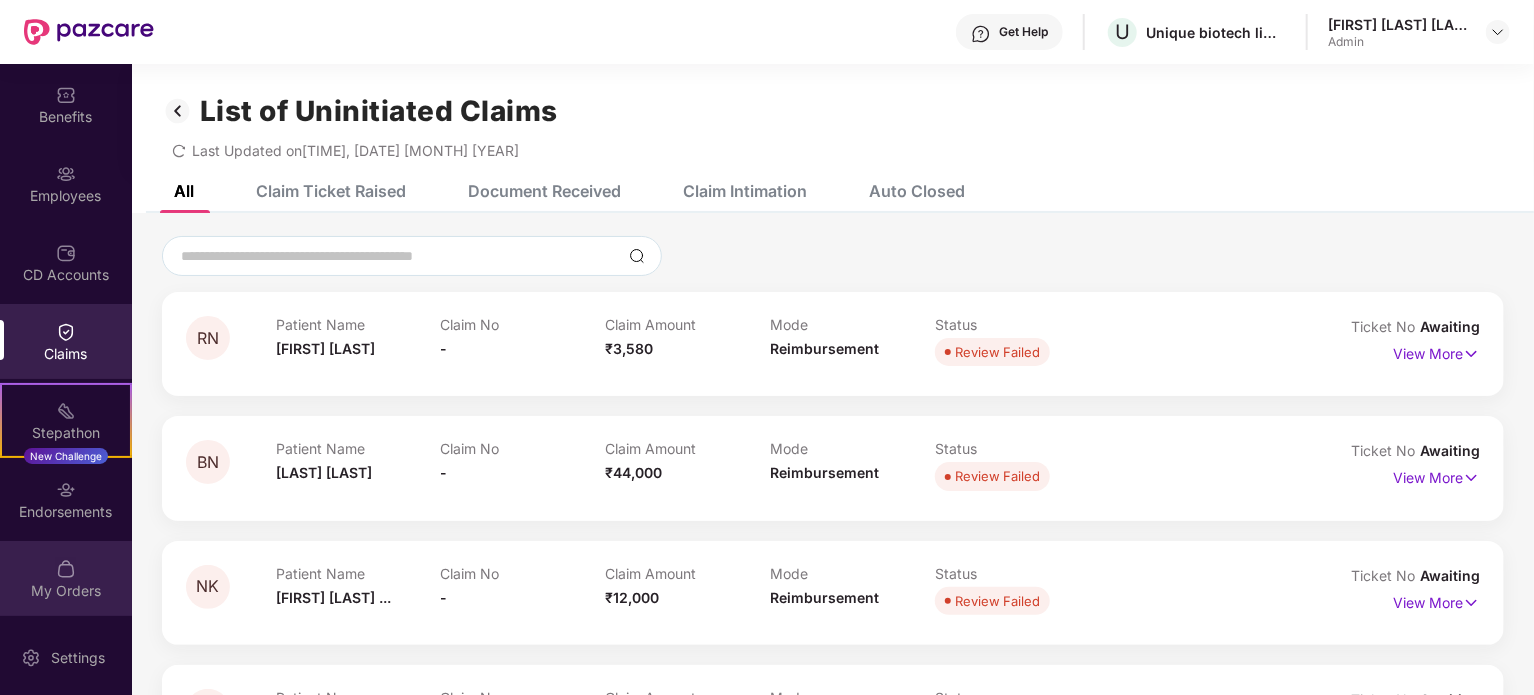 click on "My Orders" at bounding box center (66, 578) 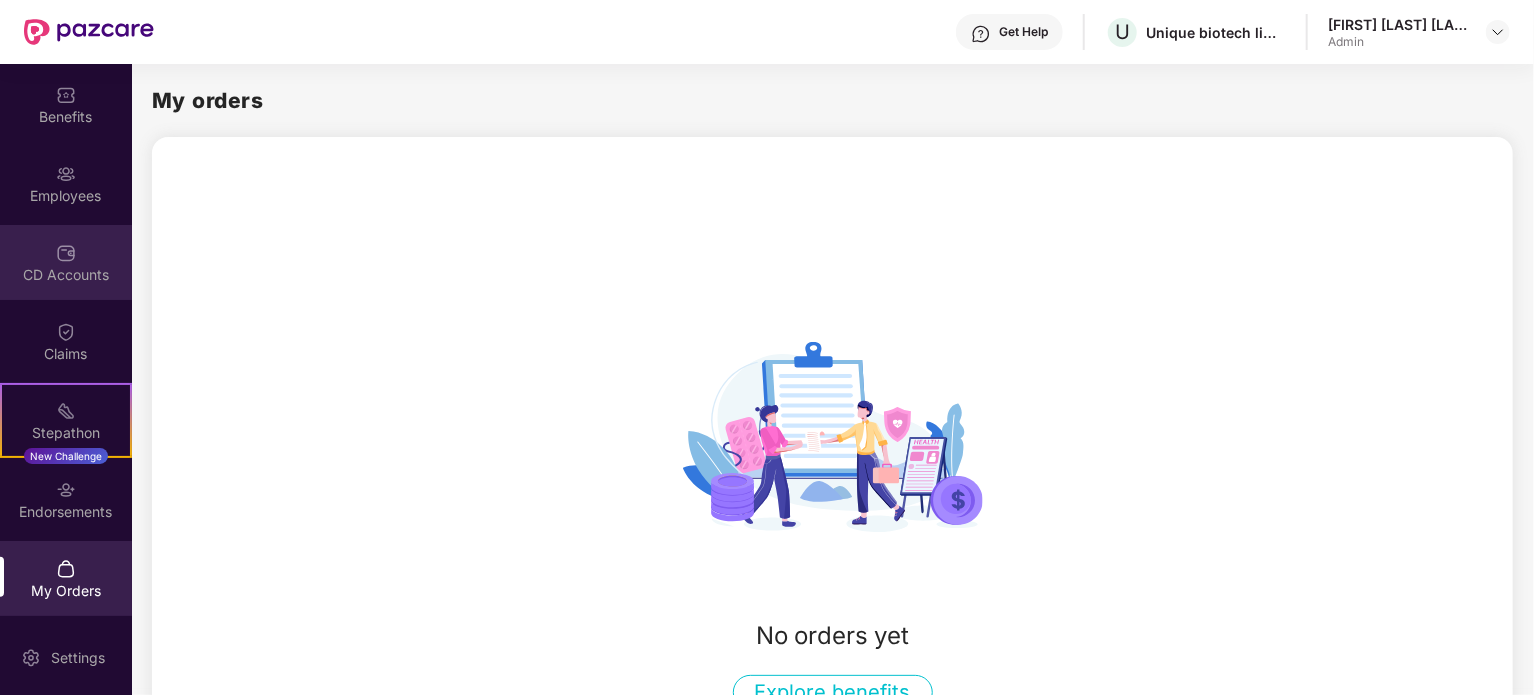 click on "CD Accounts" at bounding box center (66, 262) 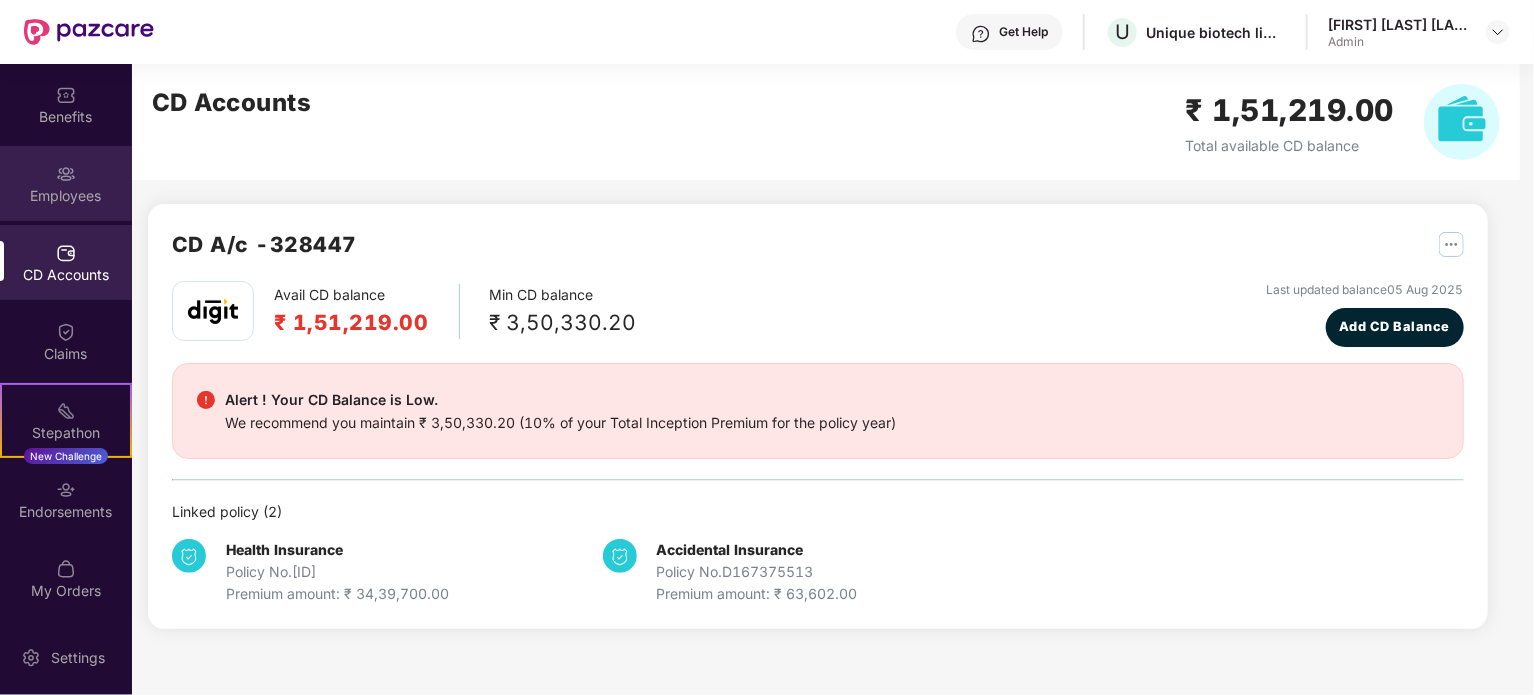 click on "Employees" at bounding box center (66, 196) 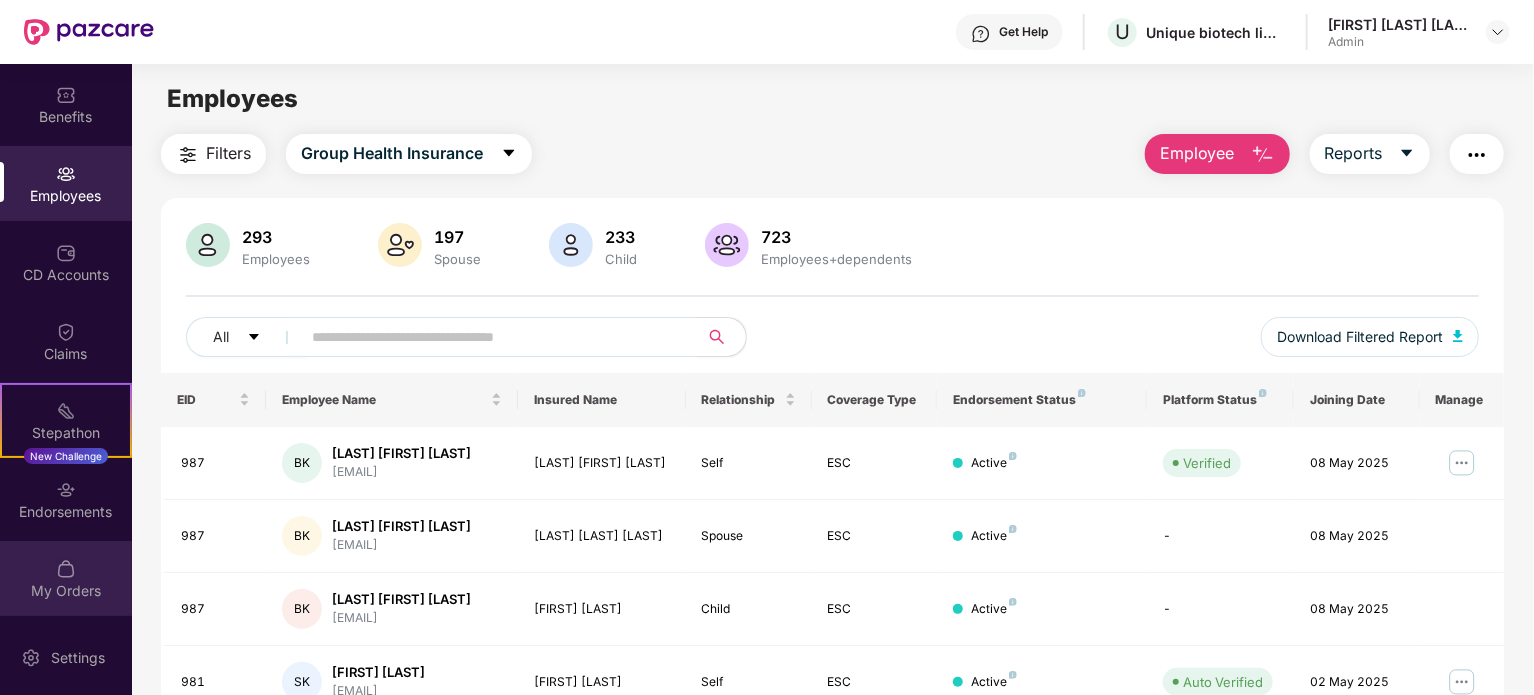 click on "My Orders" at bounding box center (66, 578) 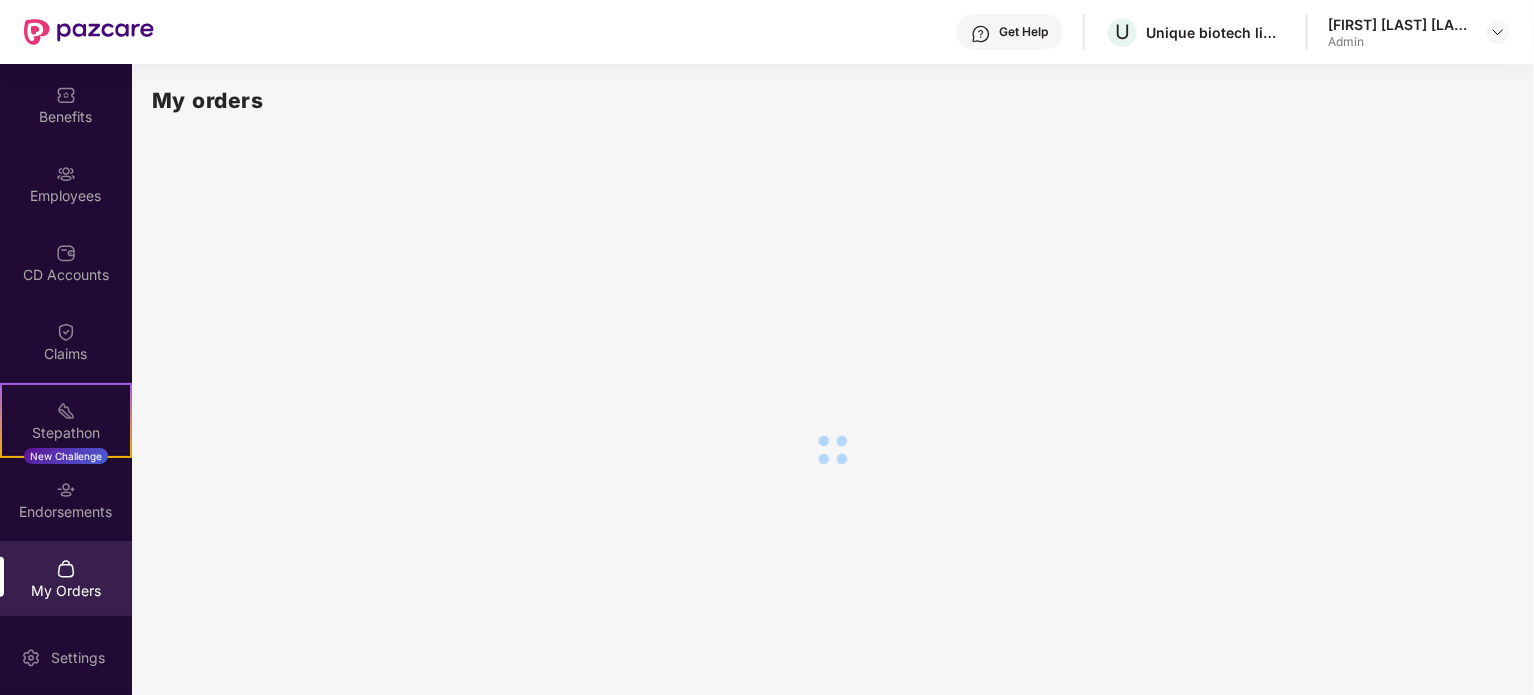 scroll, scrollTop: 87, scrollLeft: 0, axis: vertical 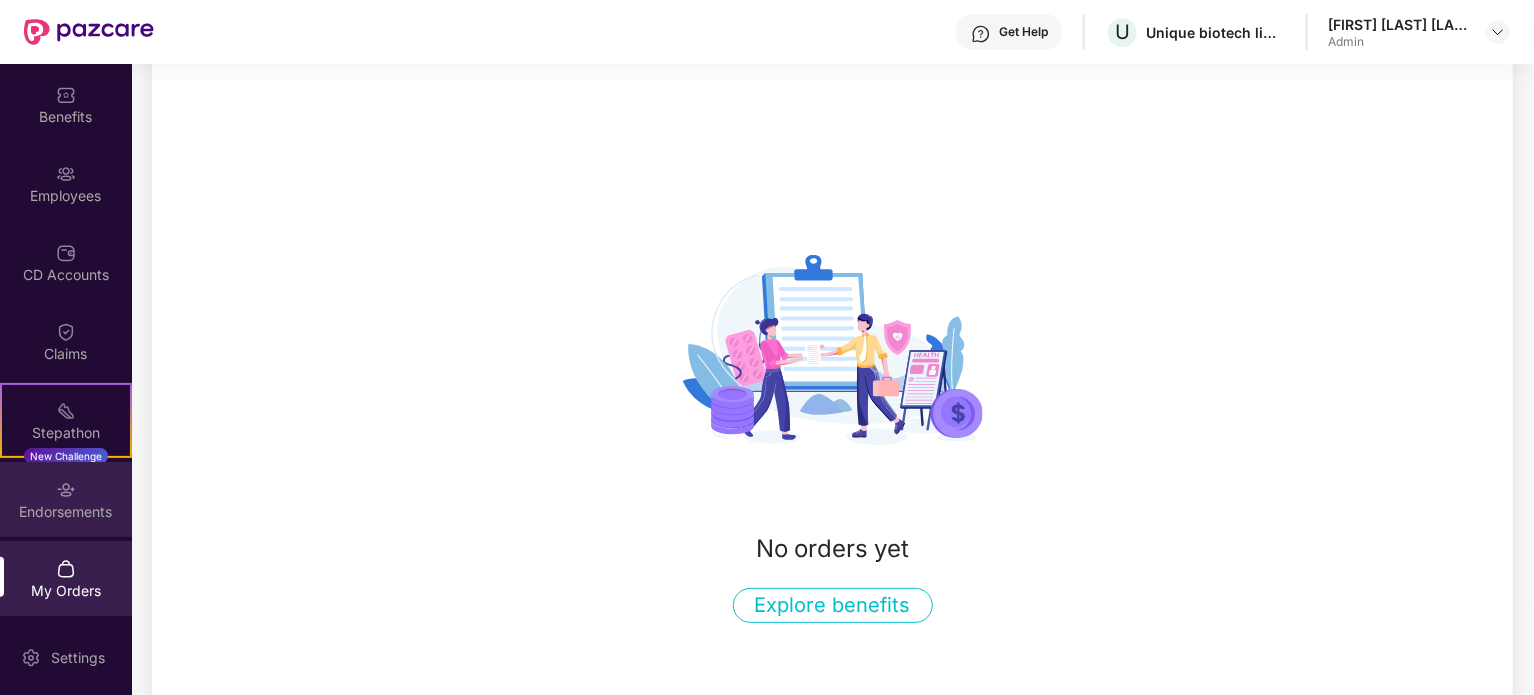 click on "Endorsements" at bounding box center [66, 499] 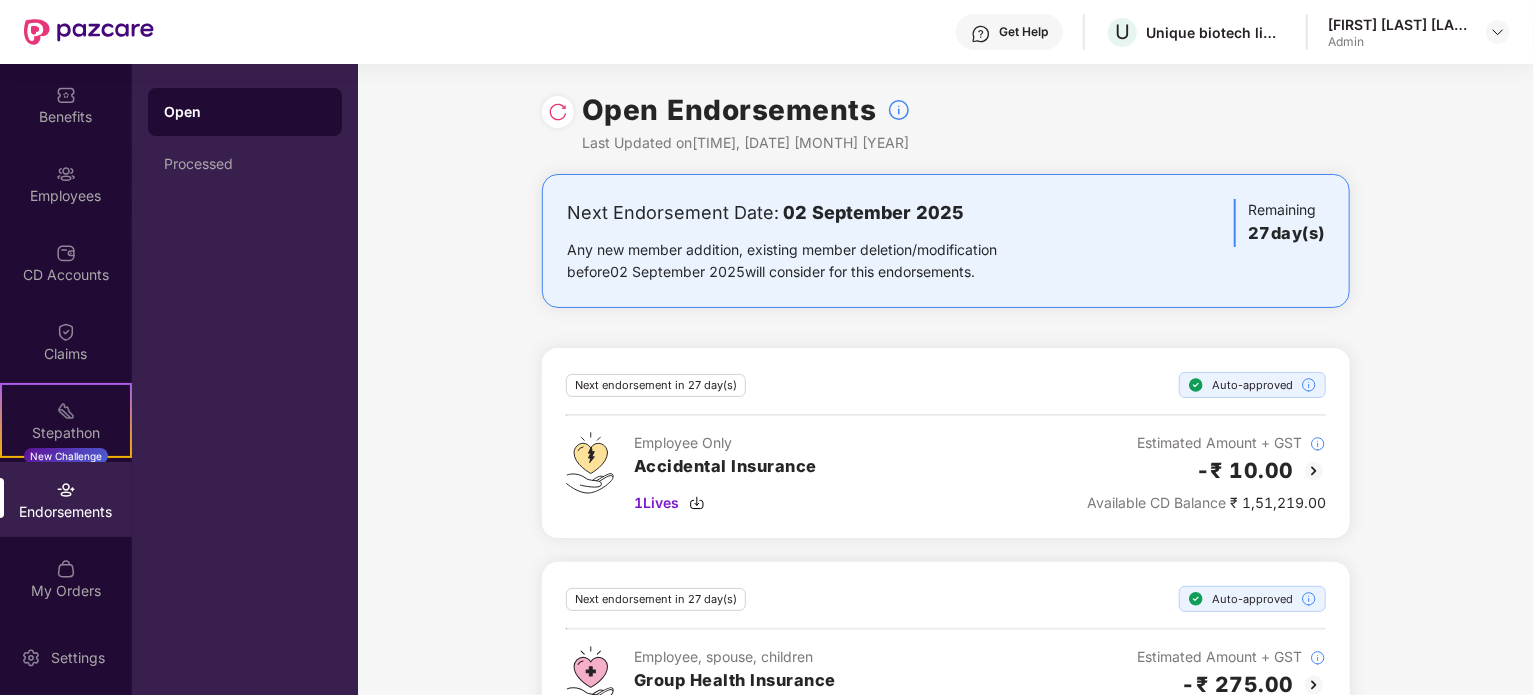 scroll, scrollTop: 79, scrollLeft: 0, axis: vertical 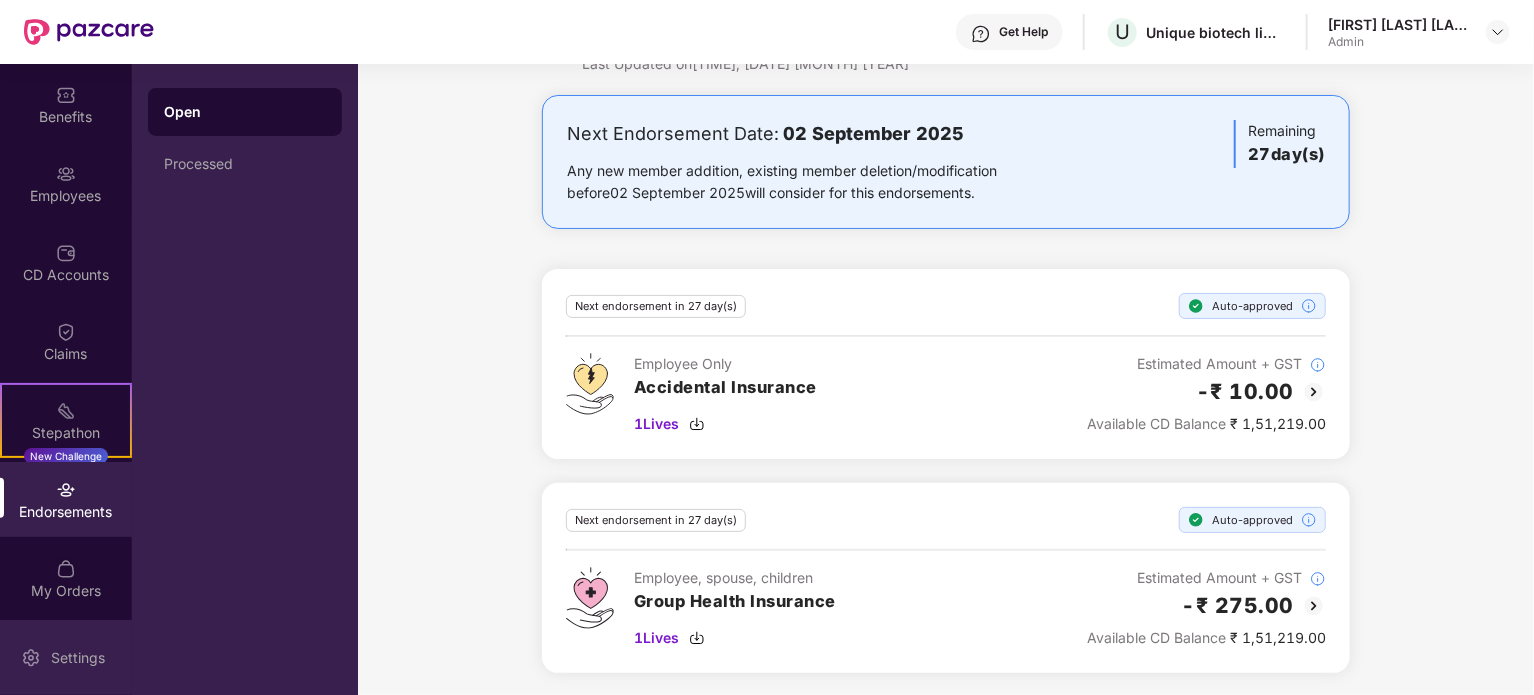 click on "Settings" at bounding box center [78, 658] 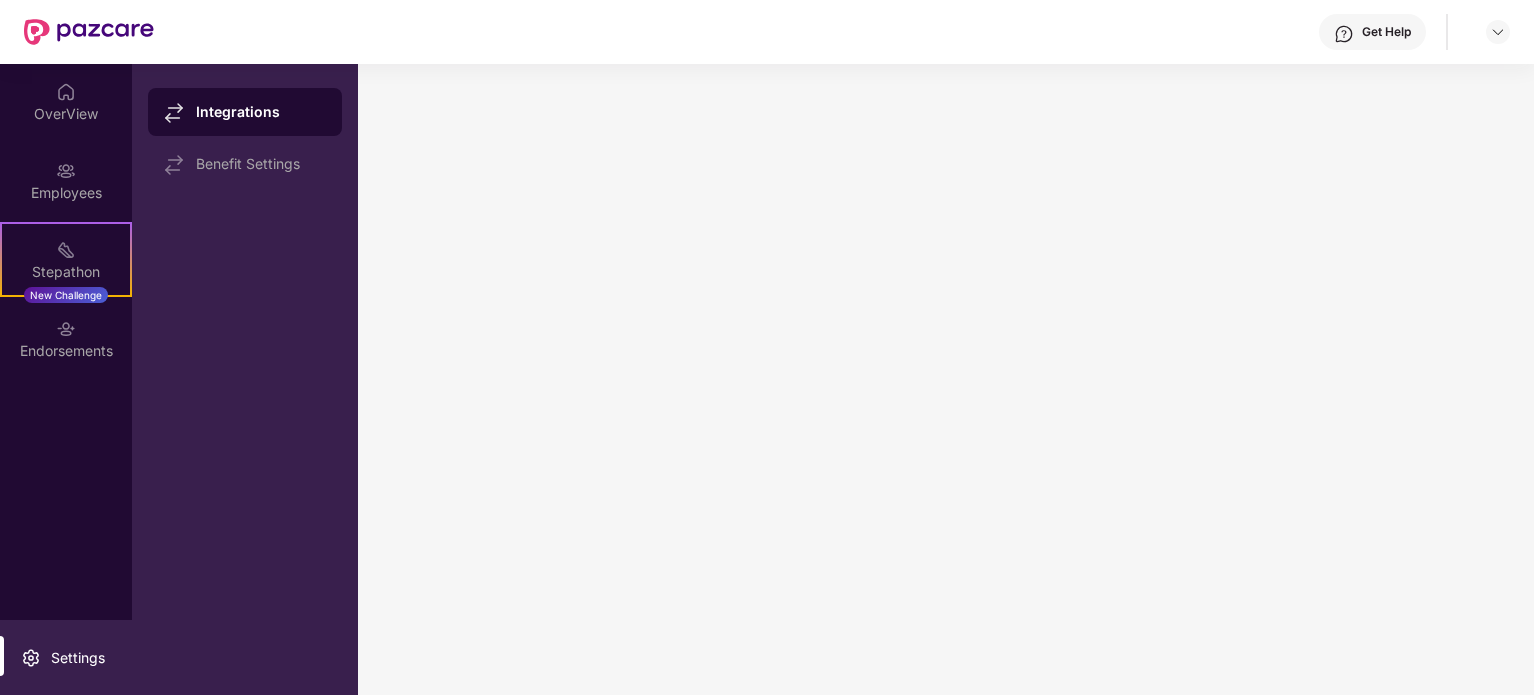 scroll, scrollTop: 0, scrollLeft: 0, axis: both 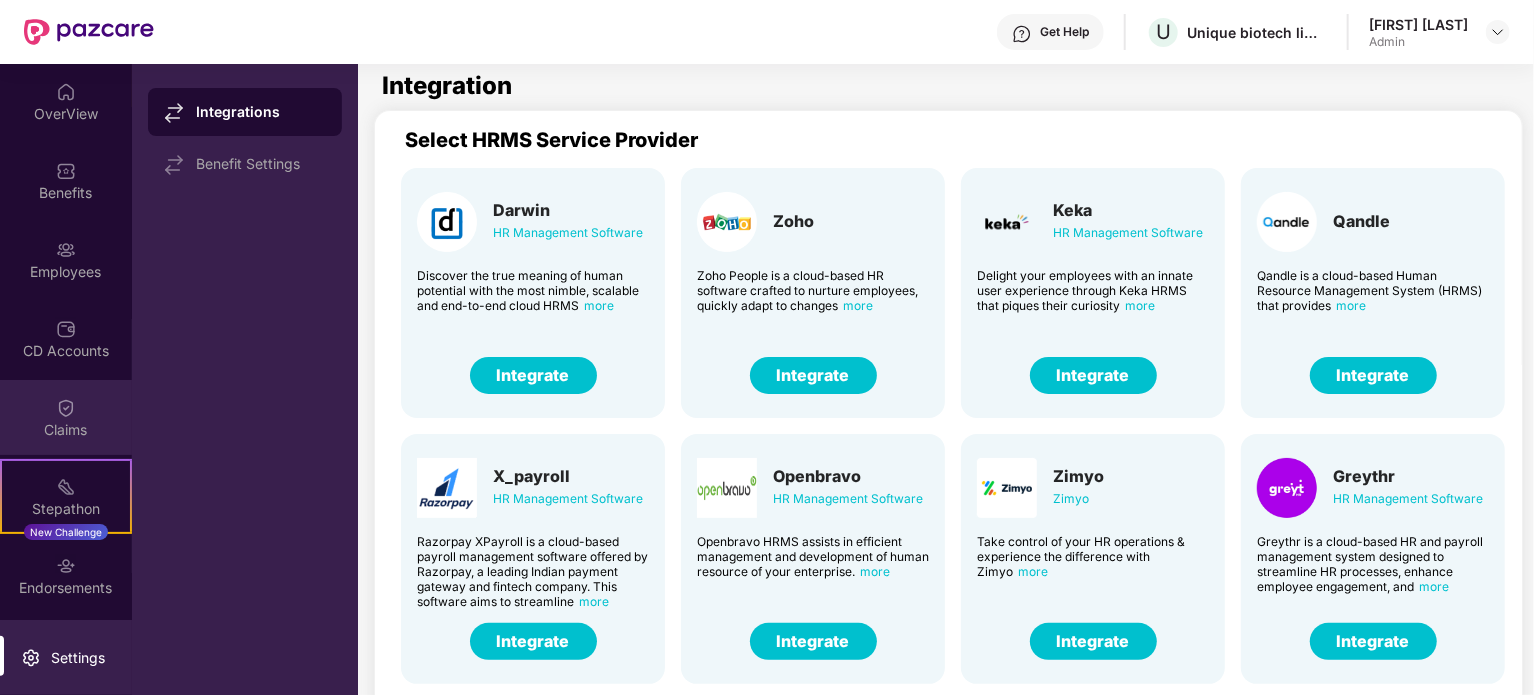 drag, startPoint x: 0, startPoint y: 0, endPoint x: 48, endPoint y: 410, distance: 412.8002 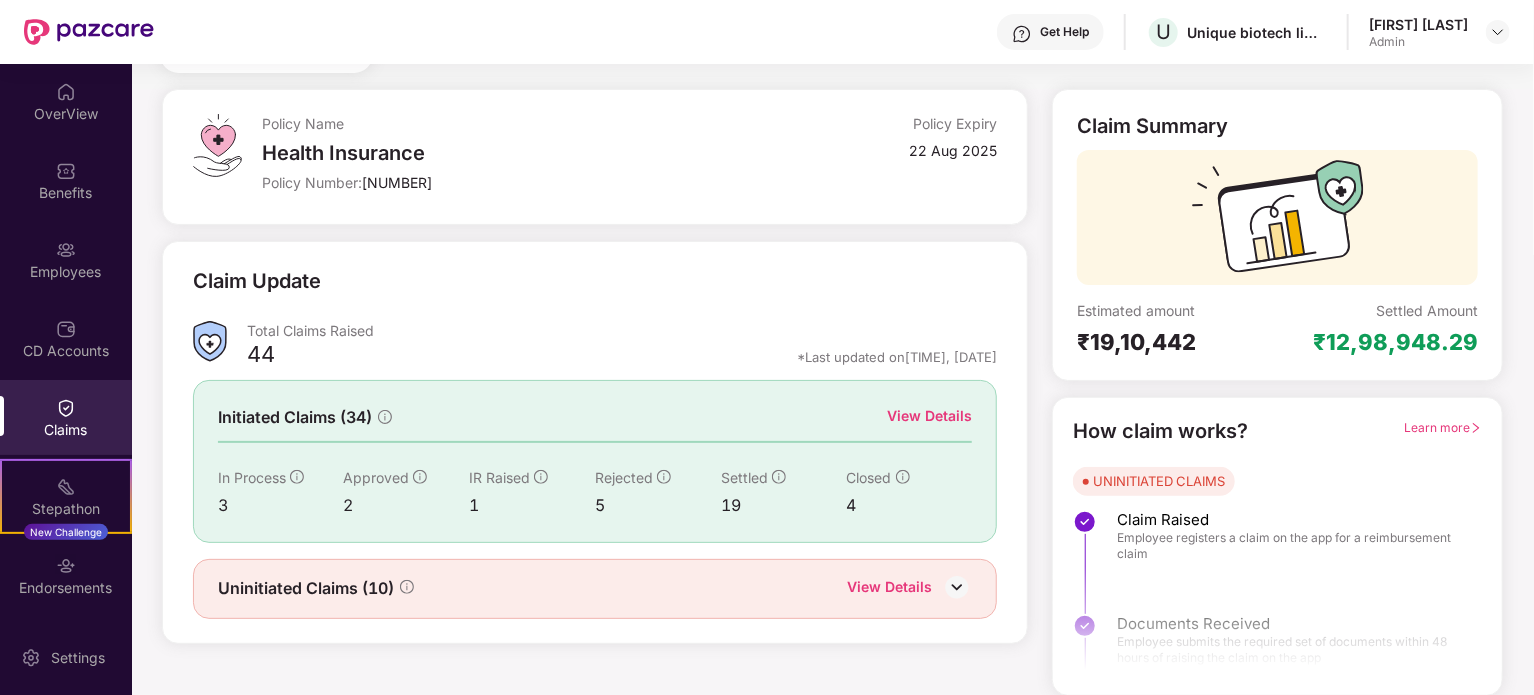 scroll, scrollTop: 86, scrollLeft: 0, axis: vertical 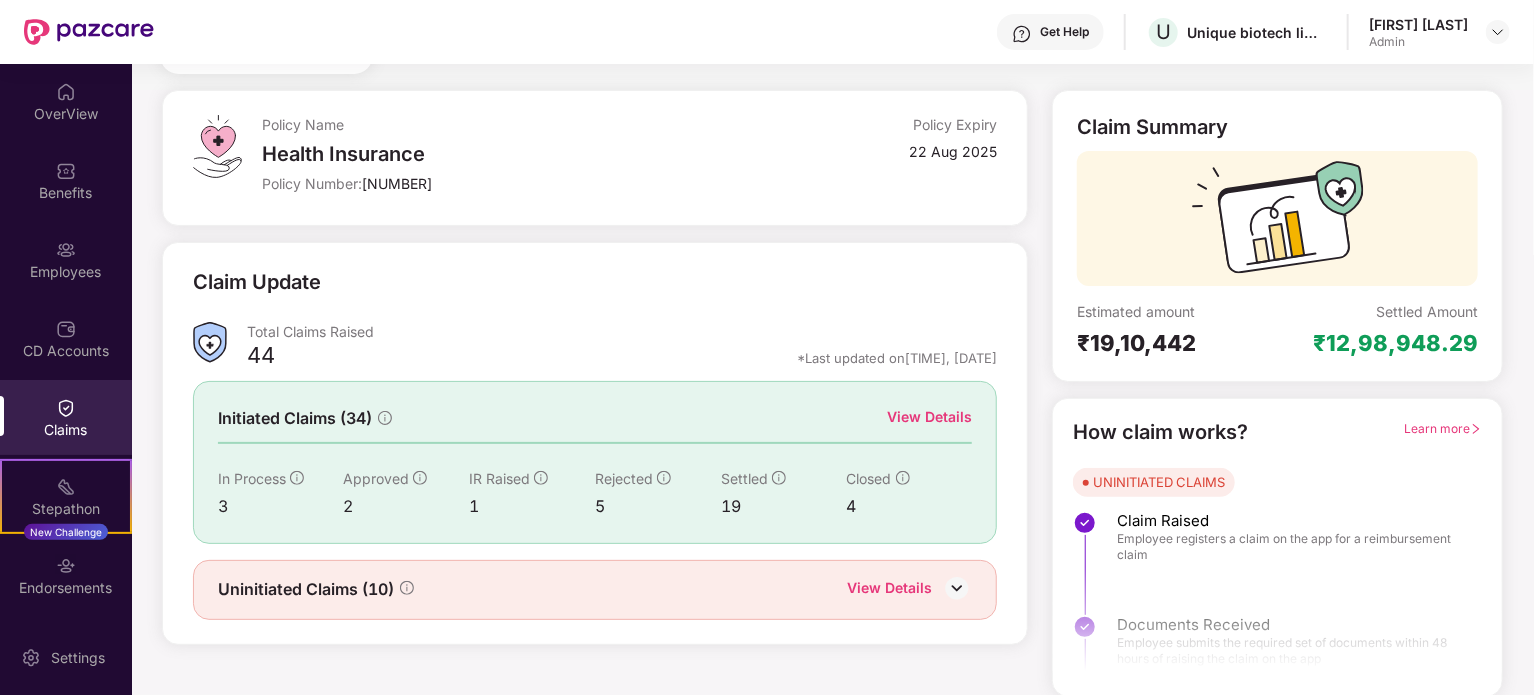 click on "View Details" at bounding box center [929, 417] 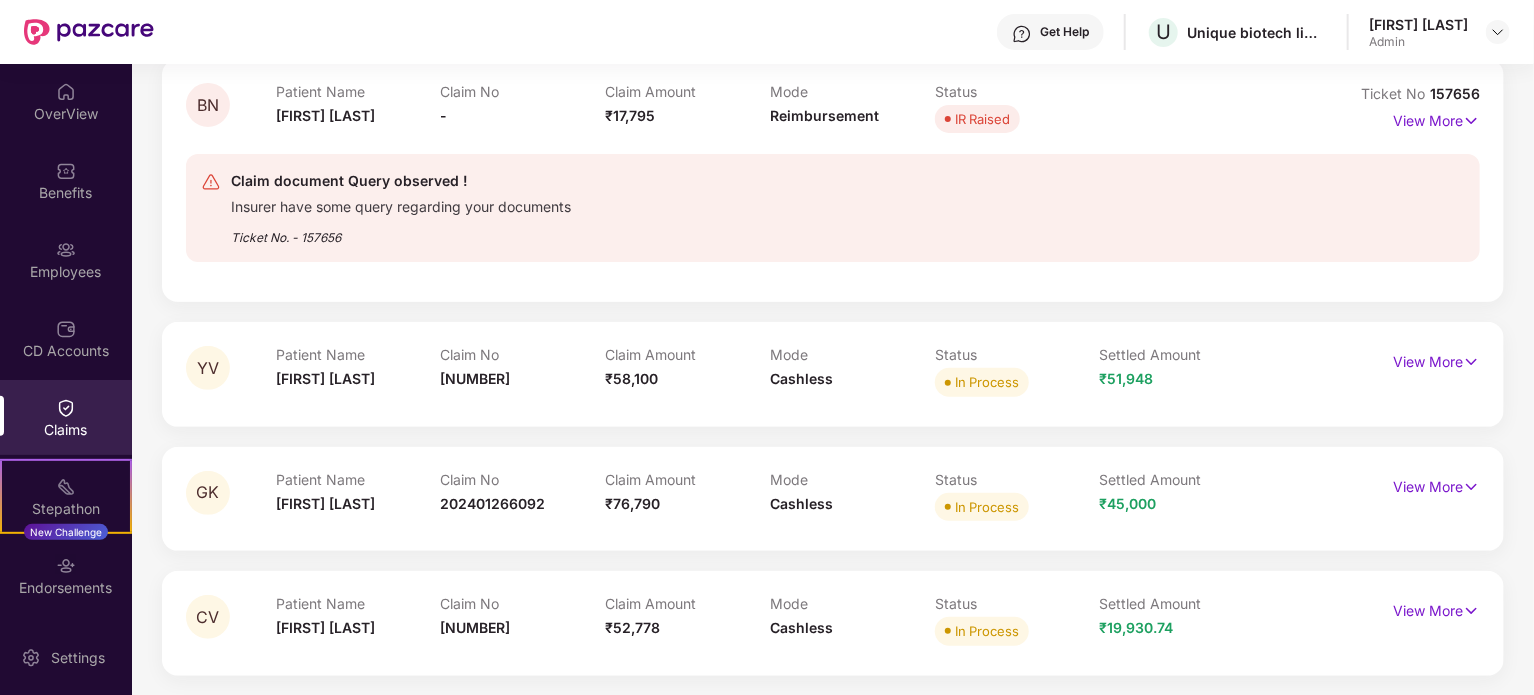 scroll, scrollTop: 226, scrollLeft: 0, axis: vertical 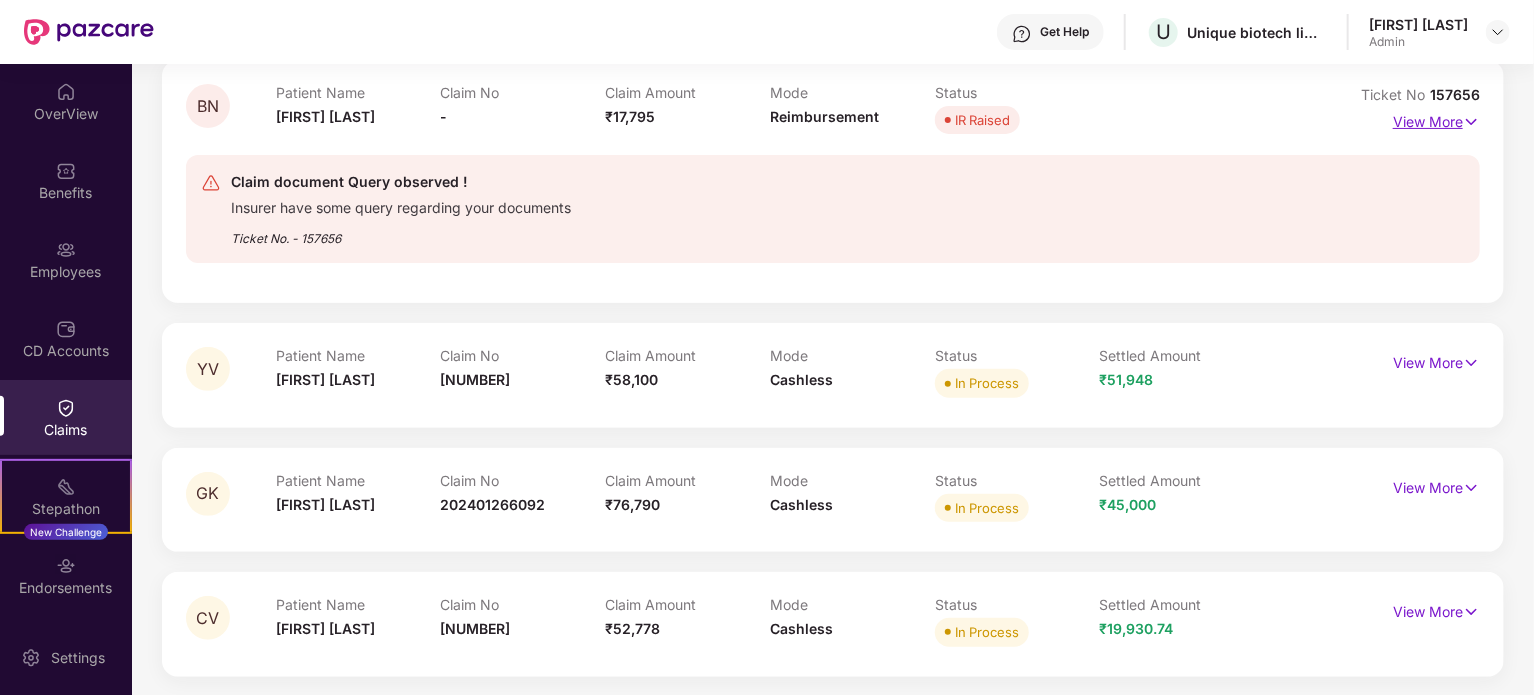 click on "View More" at bounding box center [1436, 119] 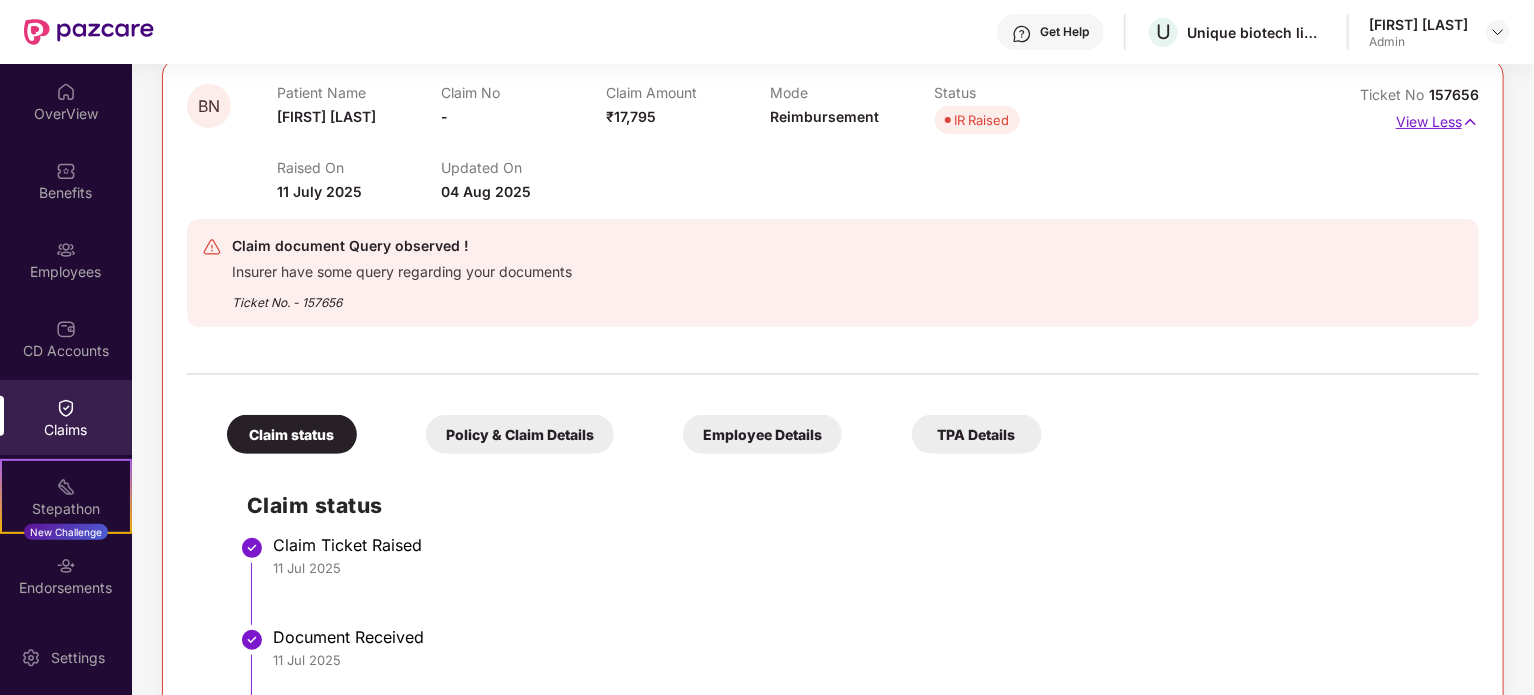 click on "View Less" at bounding box center [1437, 119] 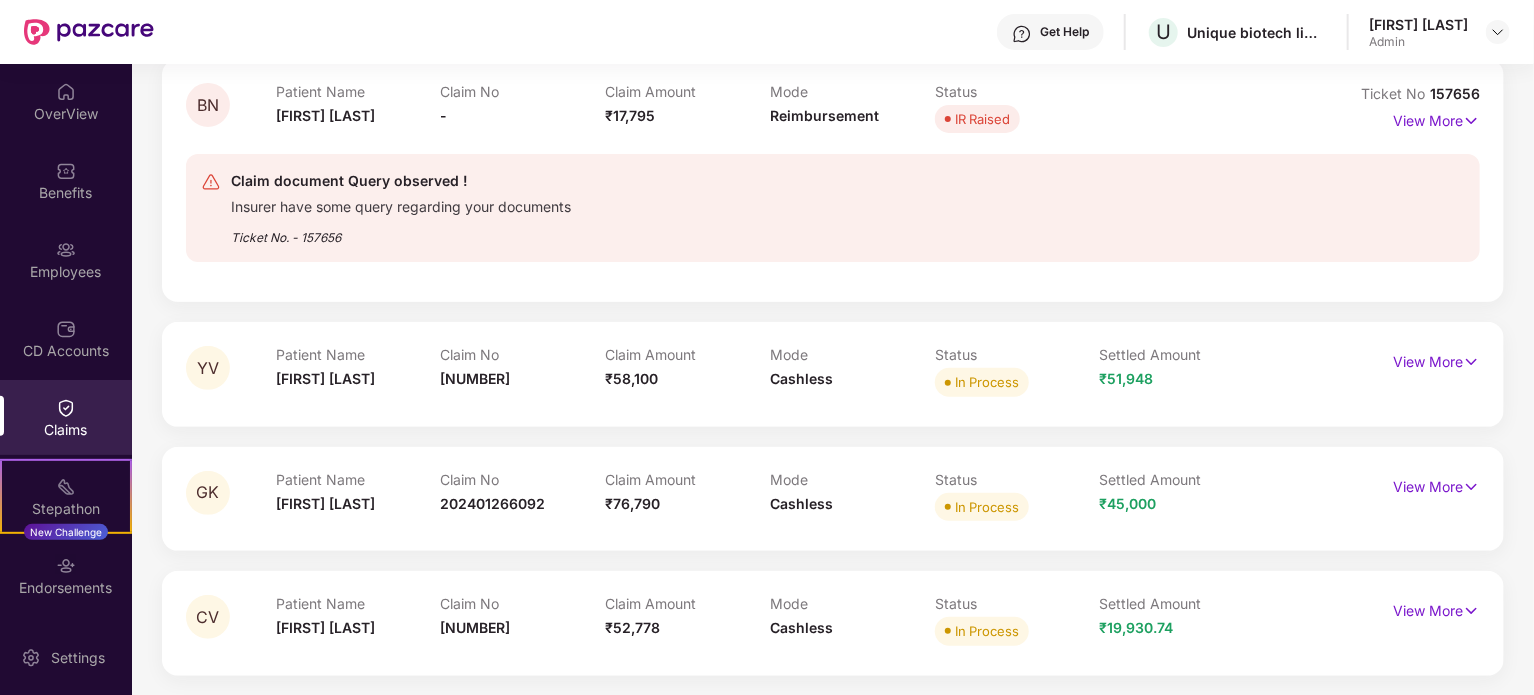 scroll, scrollTop: 0, scrollLeft: 0, axis: both 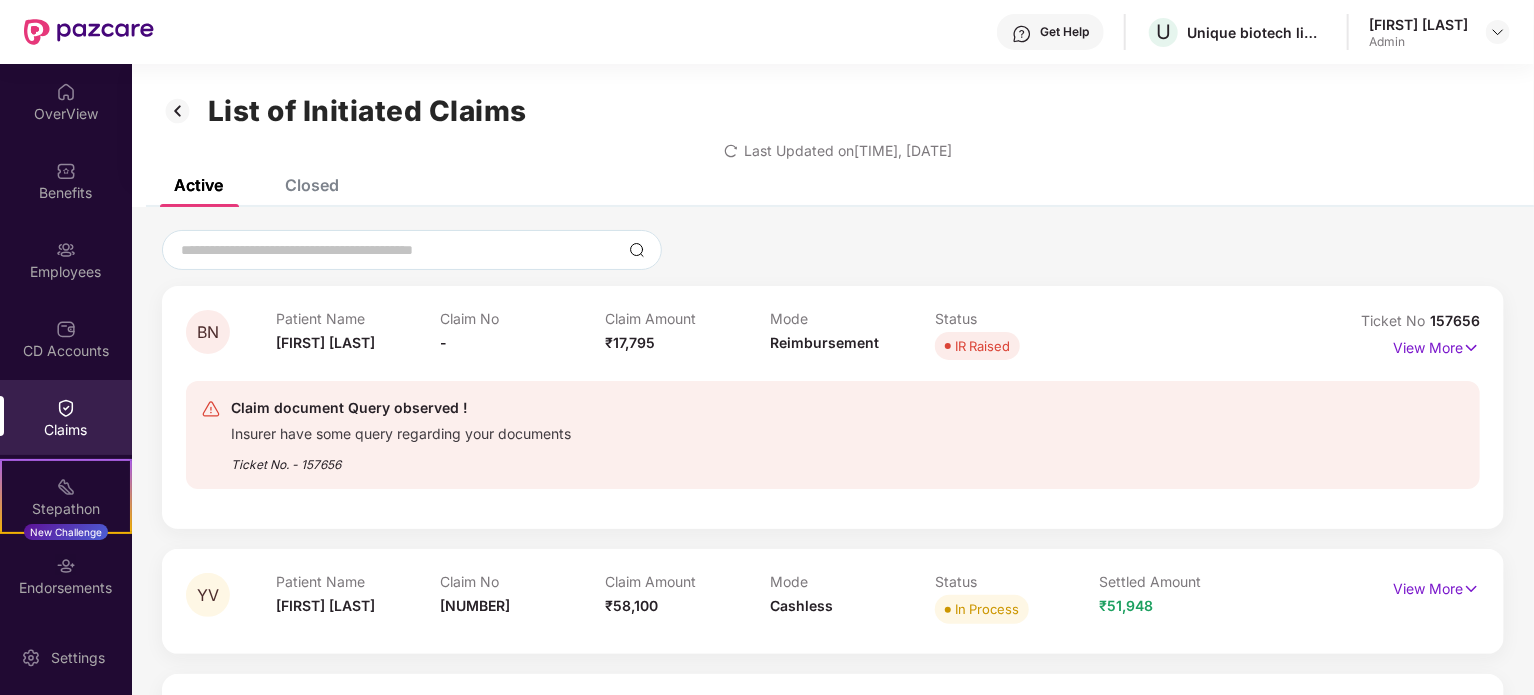 click on "Claims" at bounding box center [66, 430] 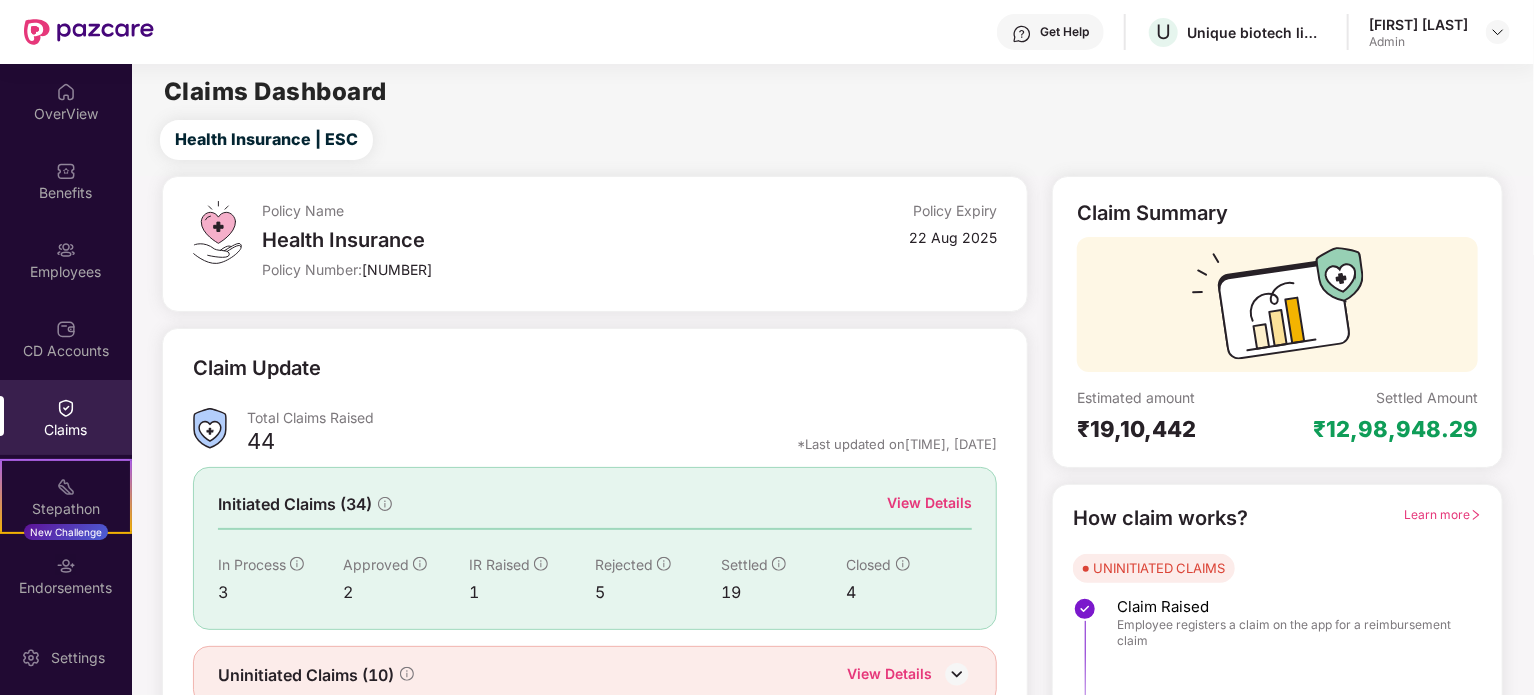 scroll, scrollTop: 87, scrollLeft: 0, axis: vertical 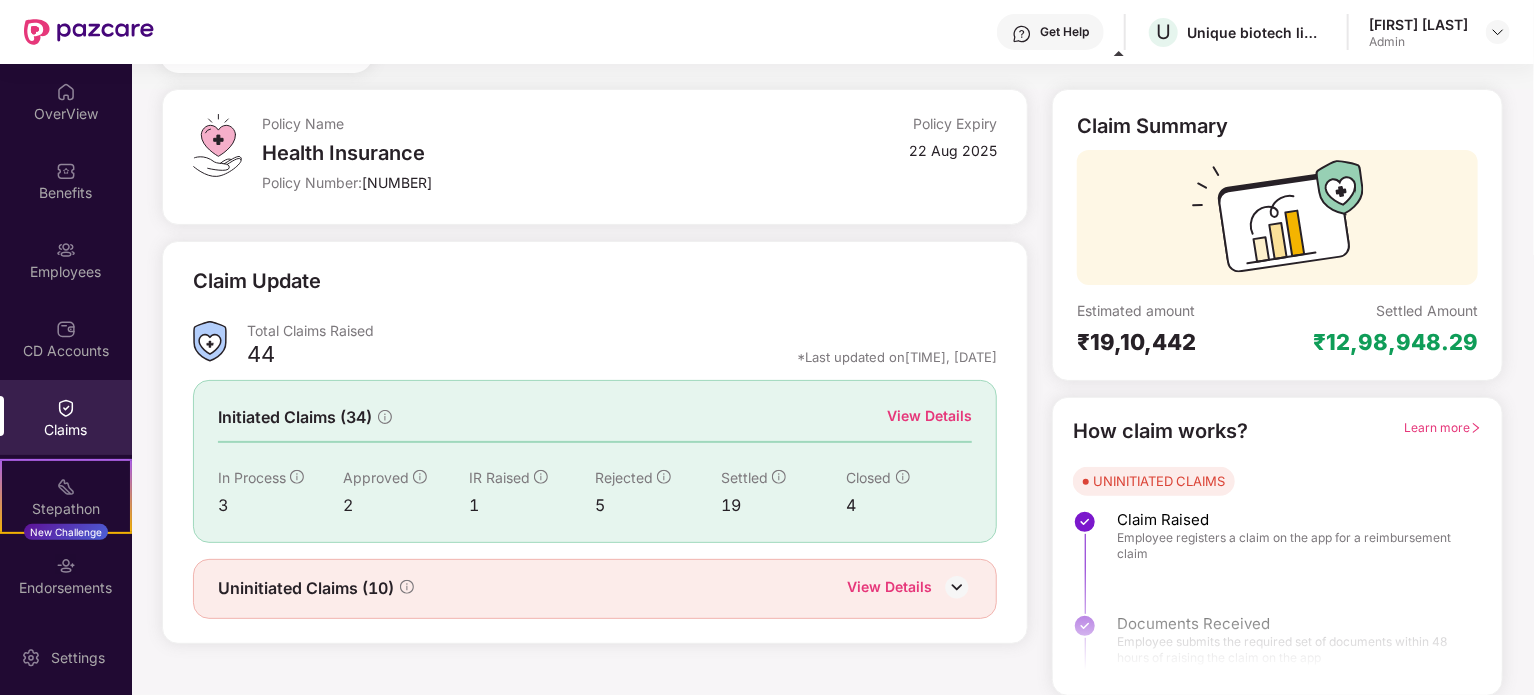 click on "Learn more" at bounding box center (1443, 427) 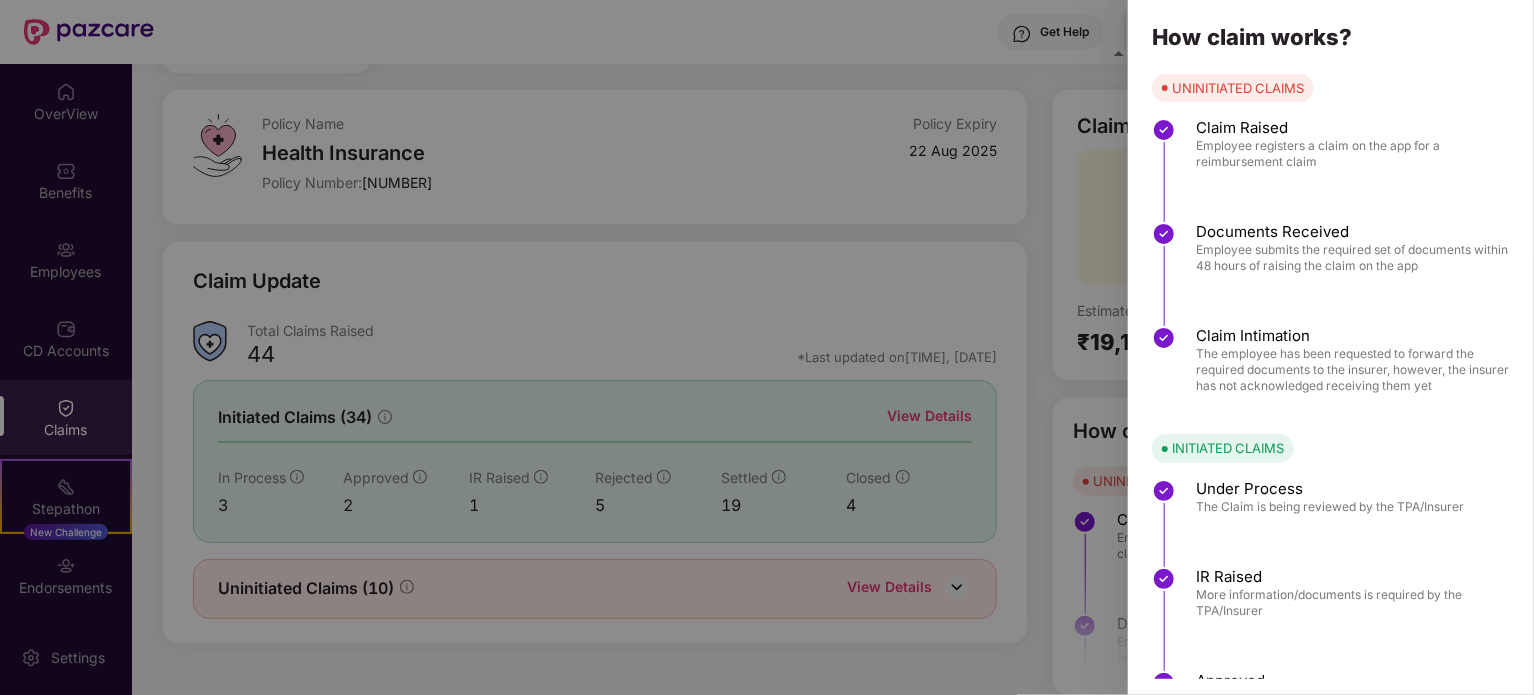 scroll, scrollTop: 187, scrollLeft: 0, axis: vertical 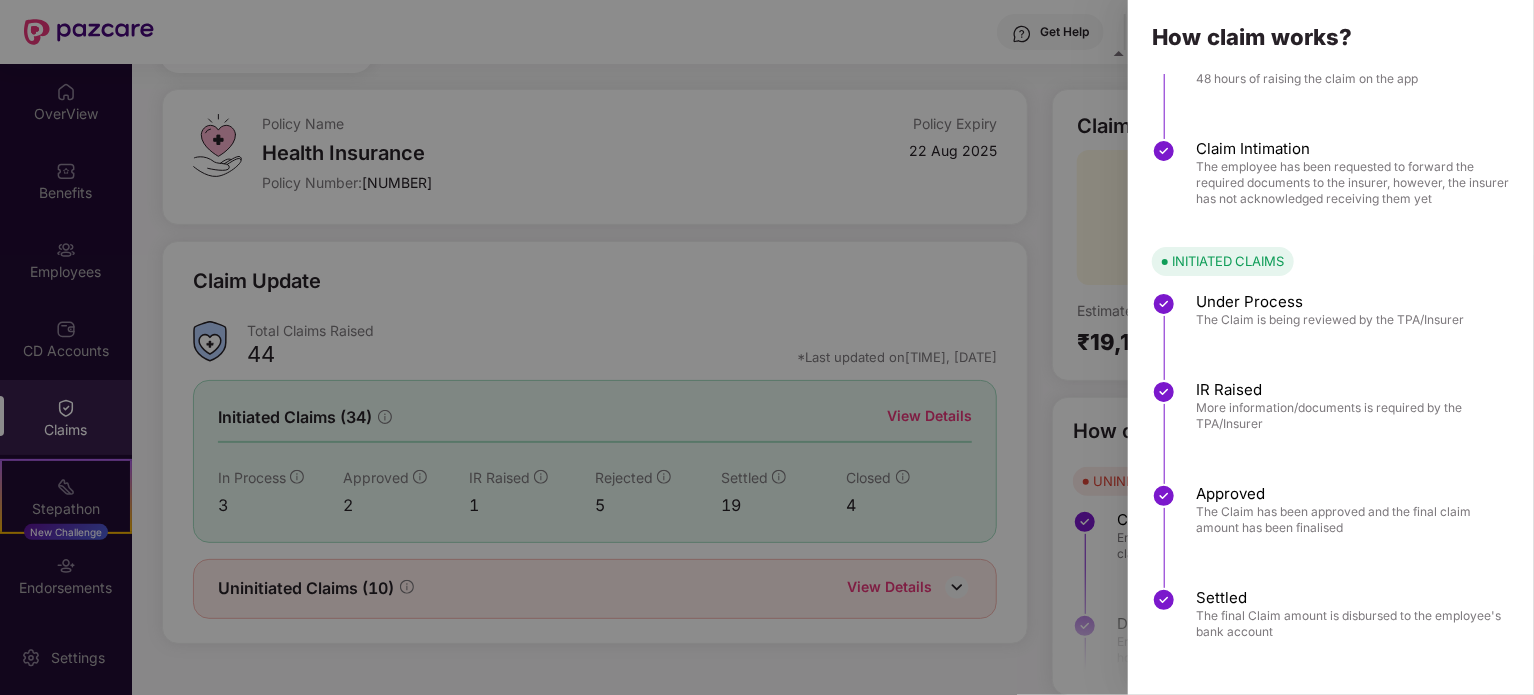 click at bounding box center [767, 347] 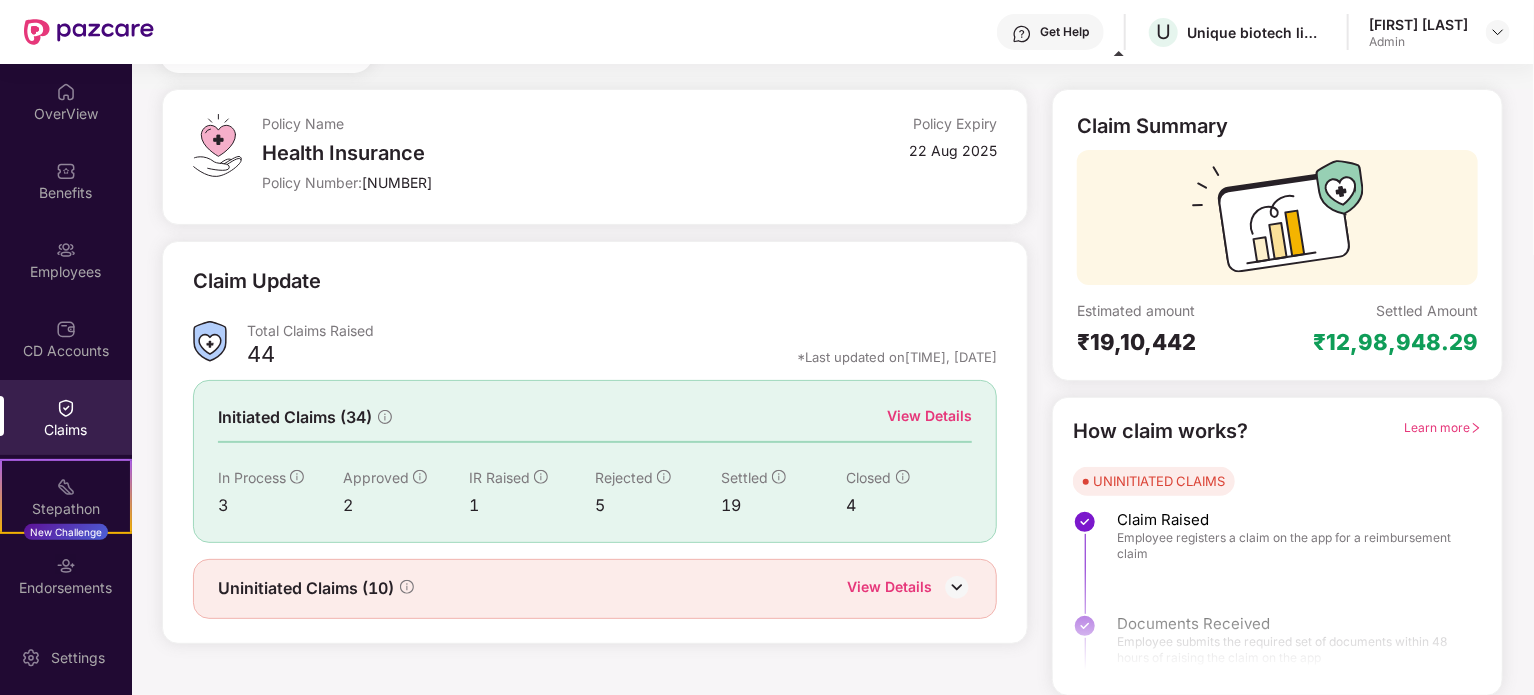 scroll, scrollTop: 0, scrollLeft: 0, axis: both 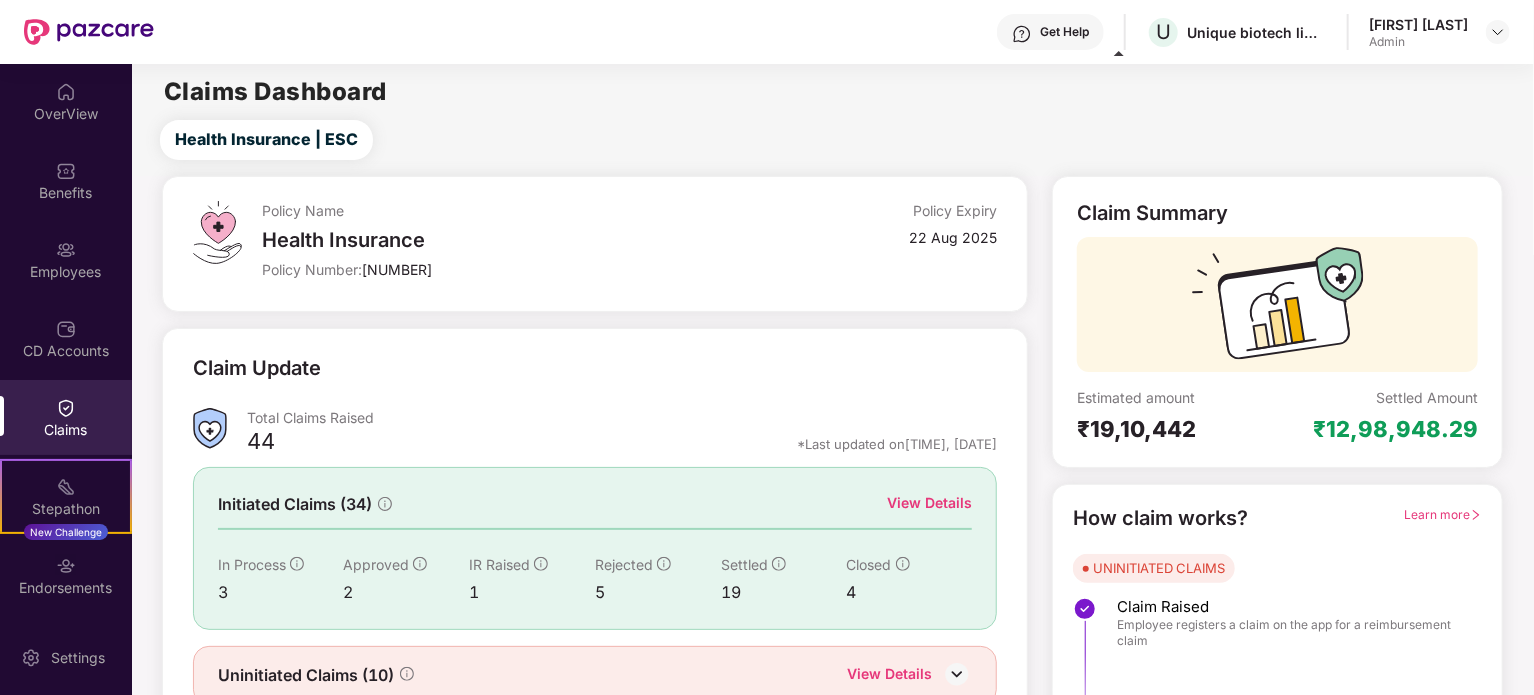 click on "Get Help" at bounding box center (1064, 32) 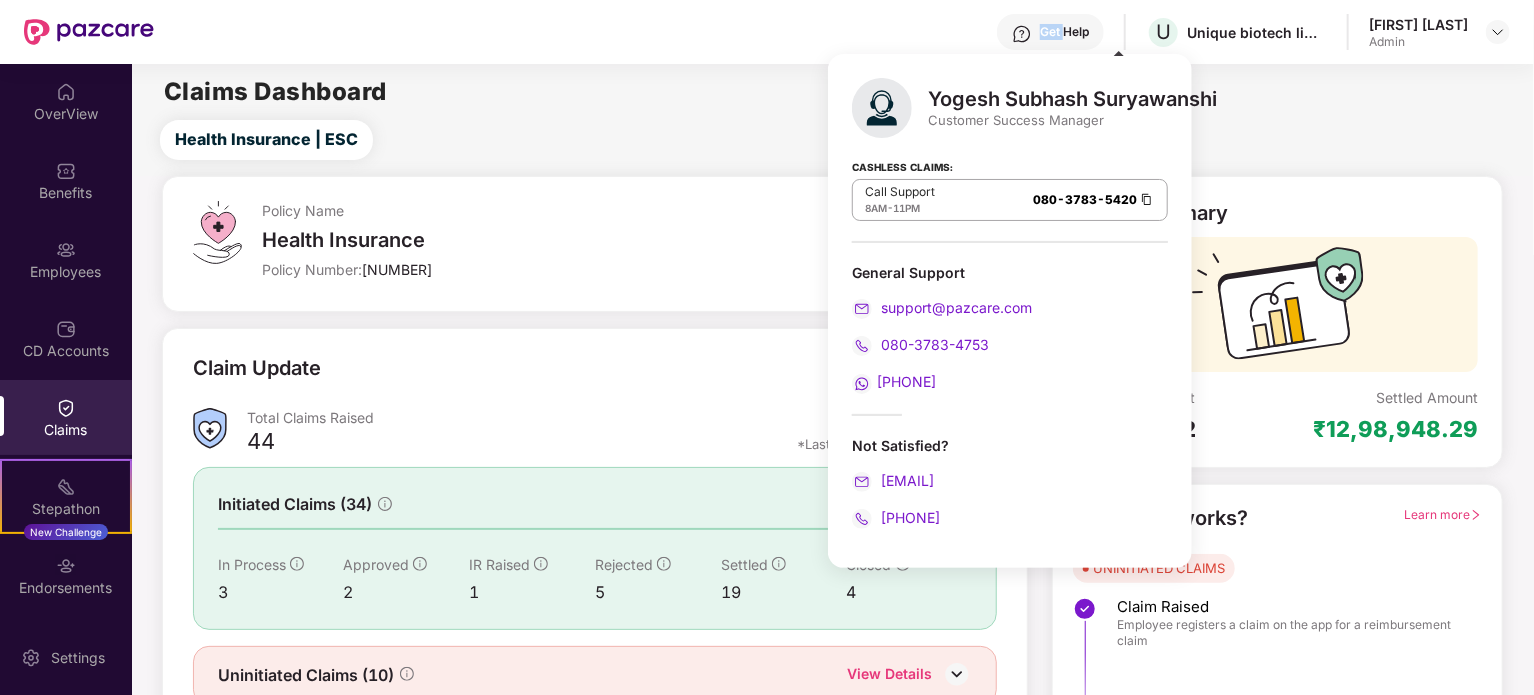 click on "Get Help" at bounding box center (1064, 32) 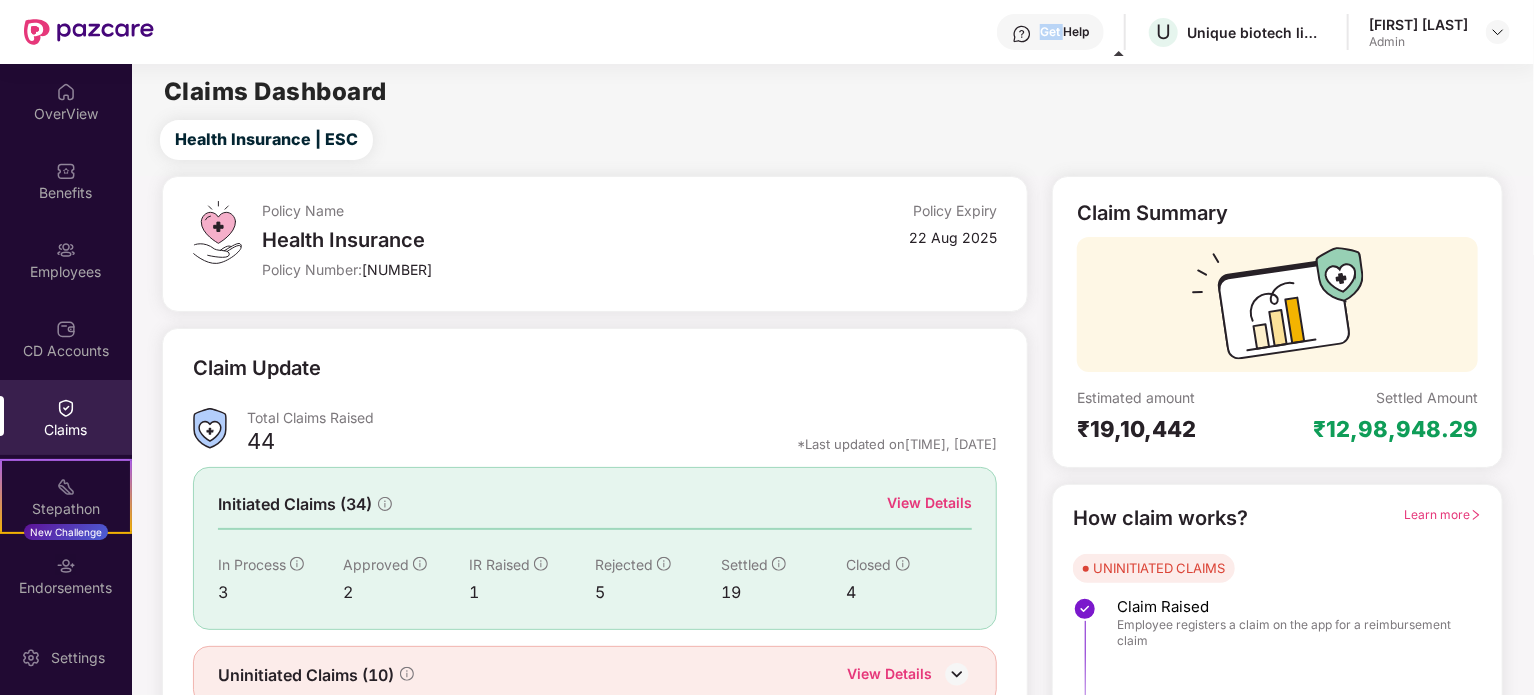 click on "Get Help" at bounding box center (1064, 32) 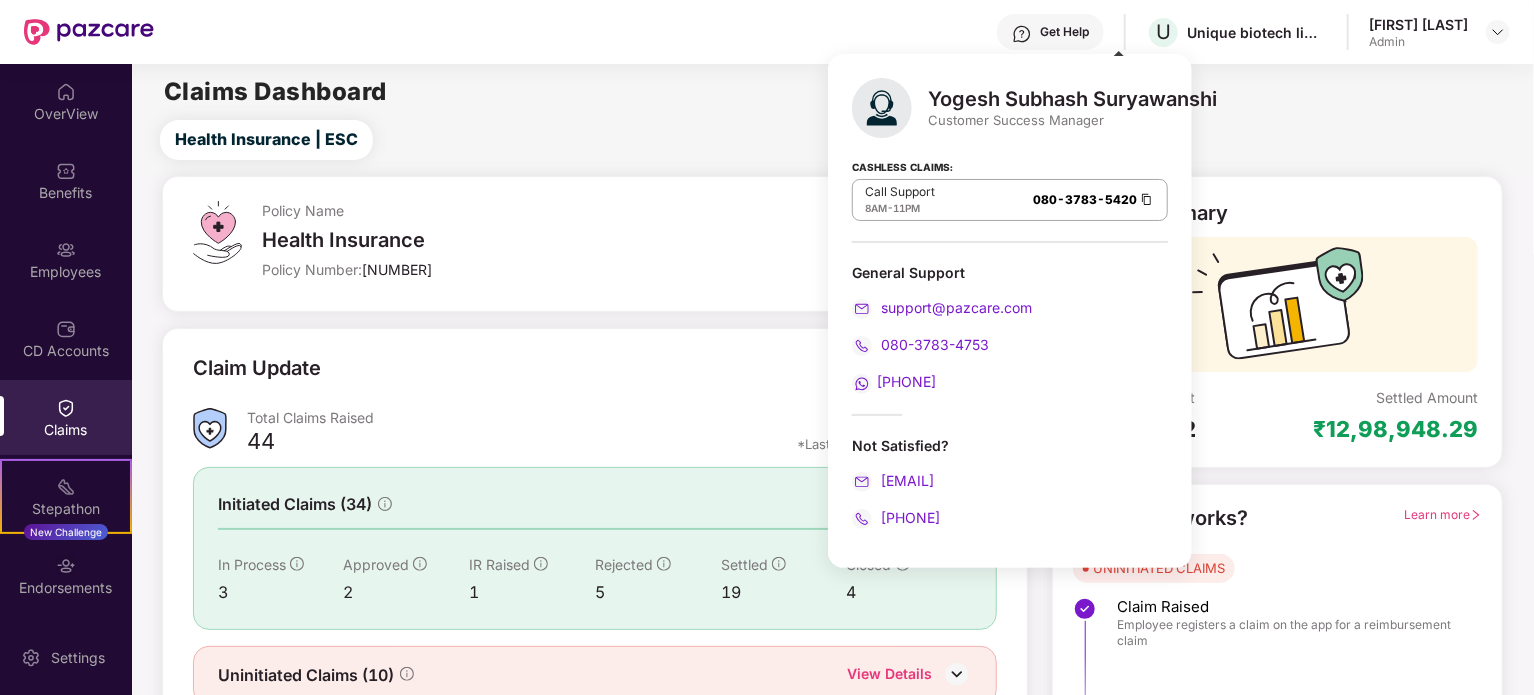 click on "Claim Update Total Claims Raised 44 *Last updated on  [TIME], [DATE] Initiated Claims (34) View Details In Process 3 Approved 2 IR Raised 1 Approved 5 Settled 19 Closed 4 Uninitiated Claims (10) View Details" at bounding box center (595, 529) 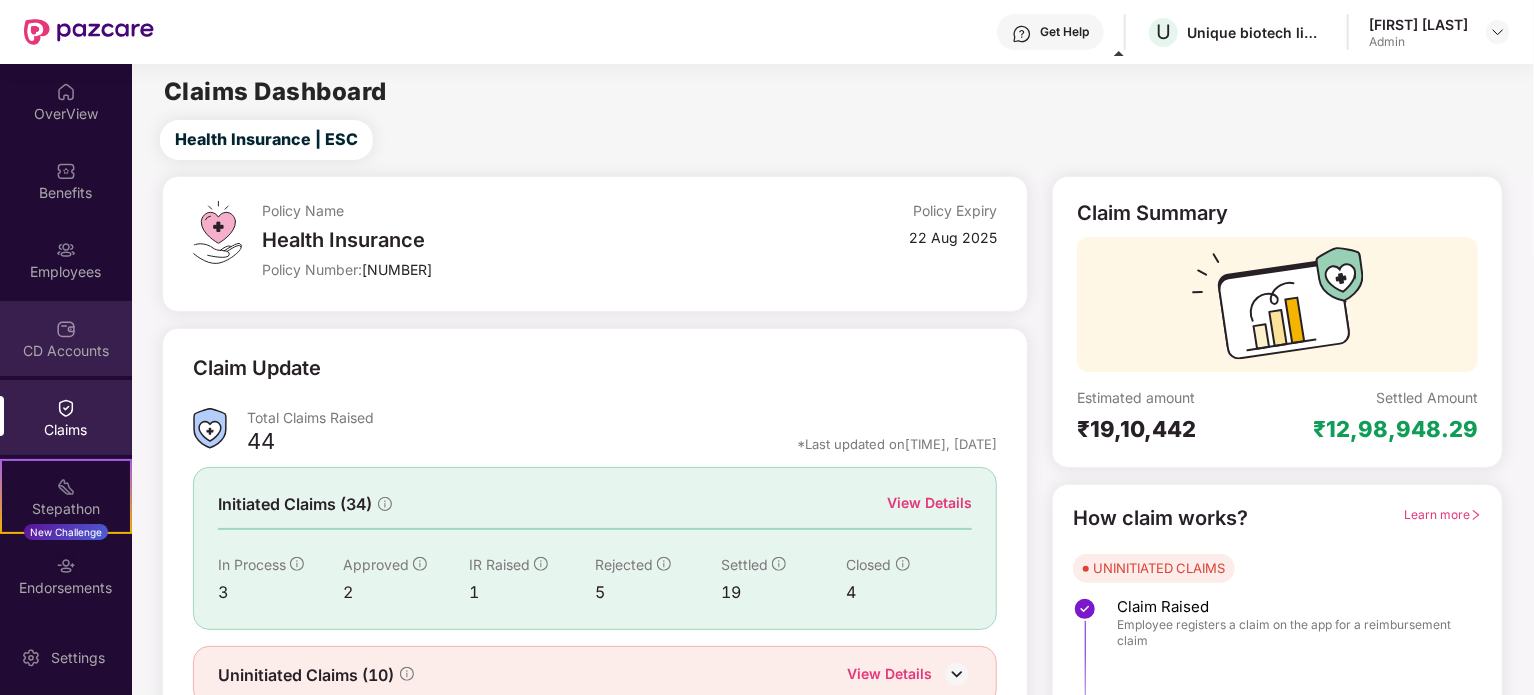 click on "CD Accounts" at bounding box center (66, 338) 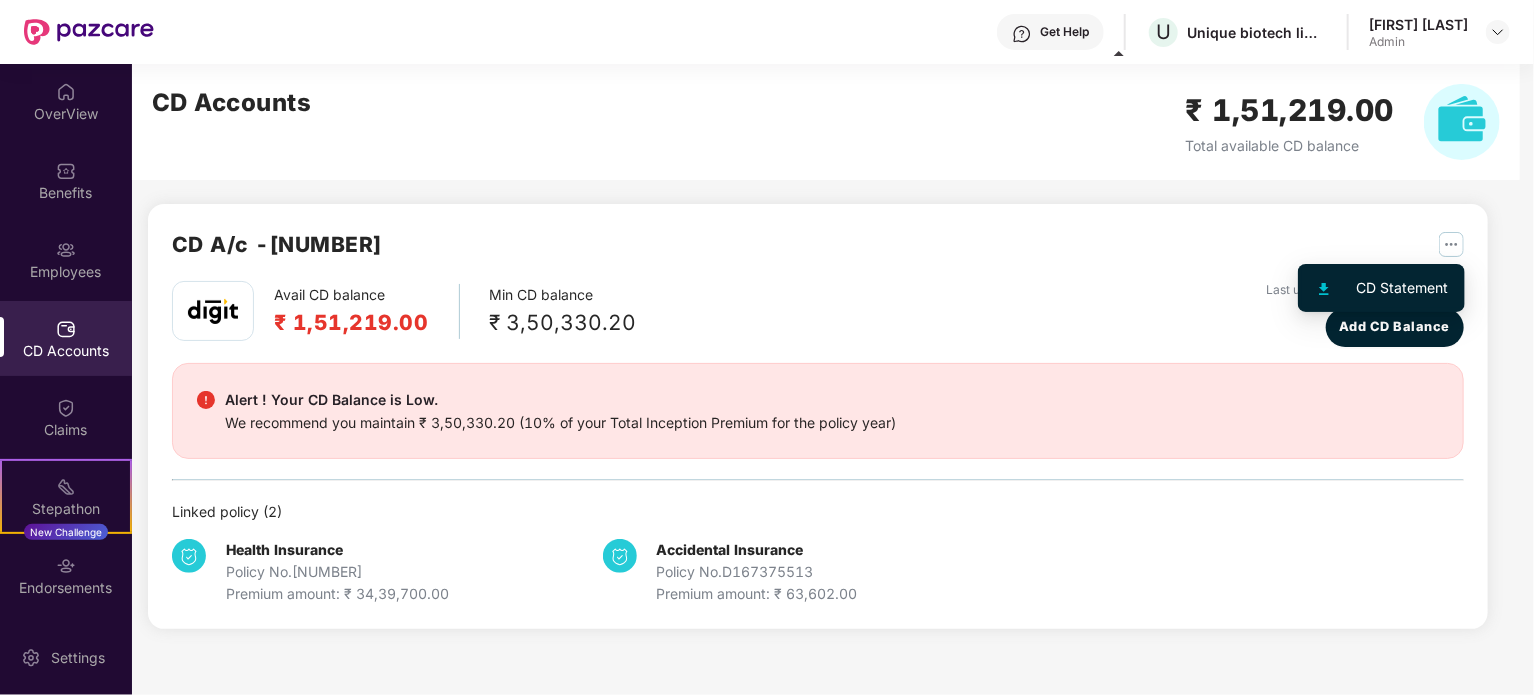 click at bounding box center [1451, 244] 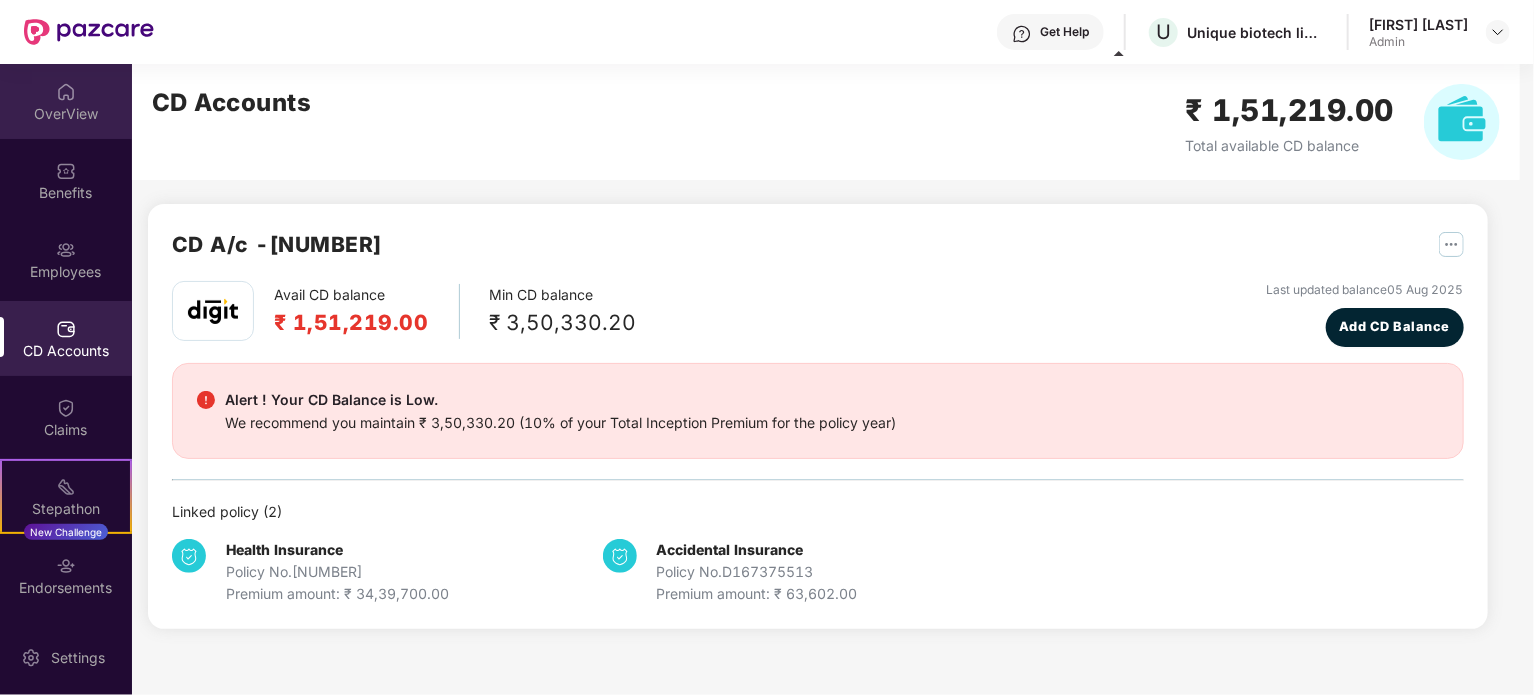 click on "OverView" at bounding box center [66, 101] 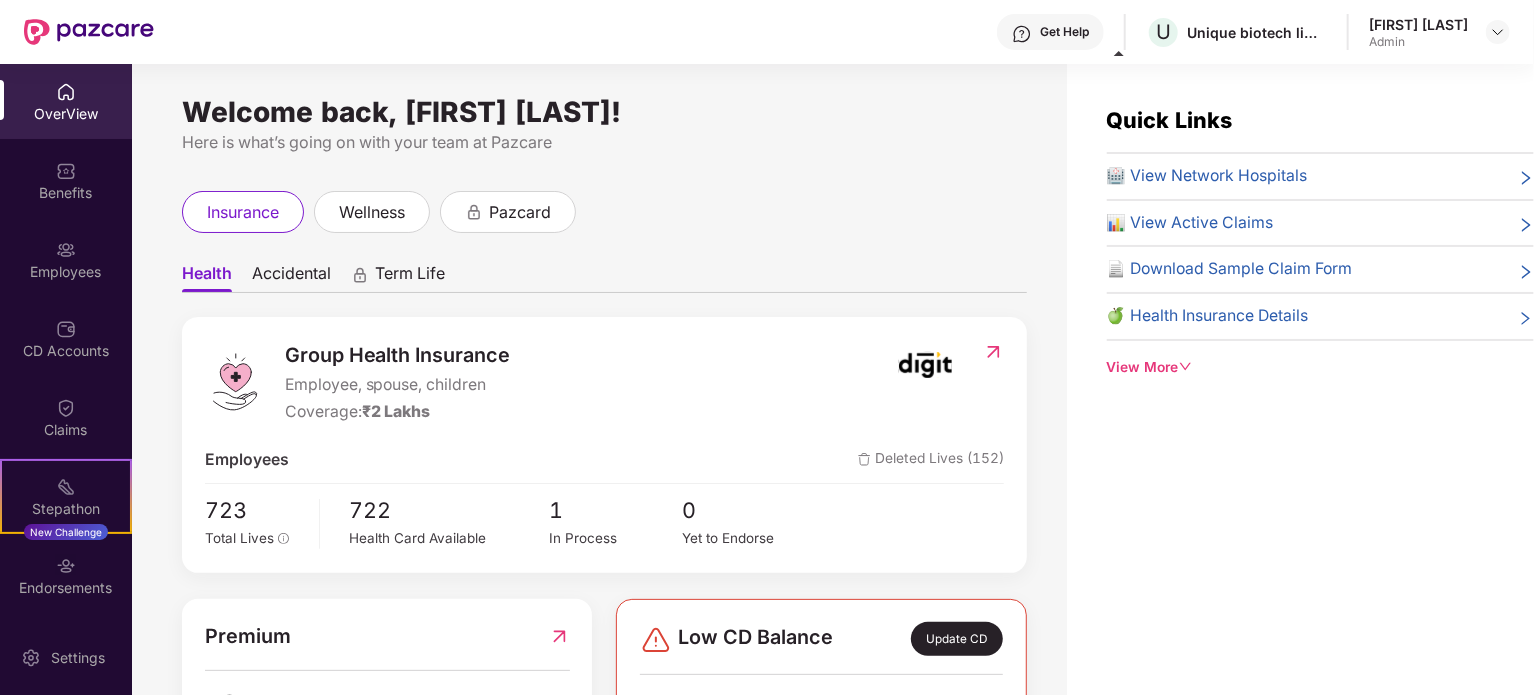 click on "View More" at bounding box center [1320, 368] 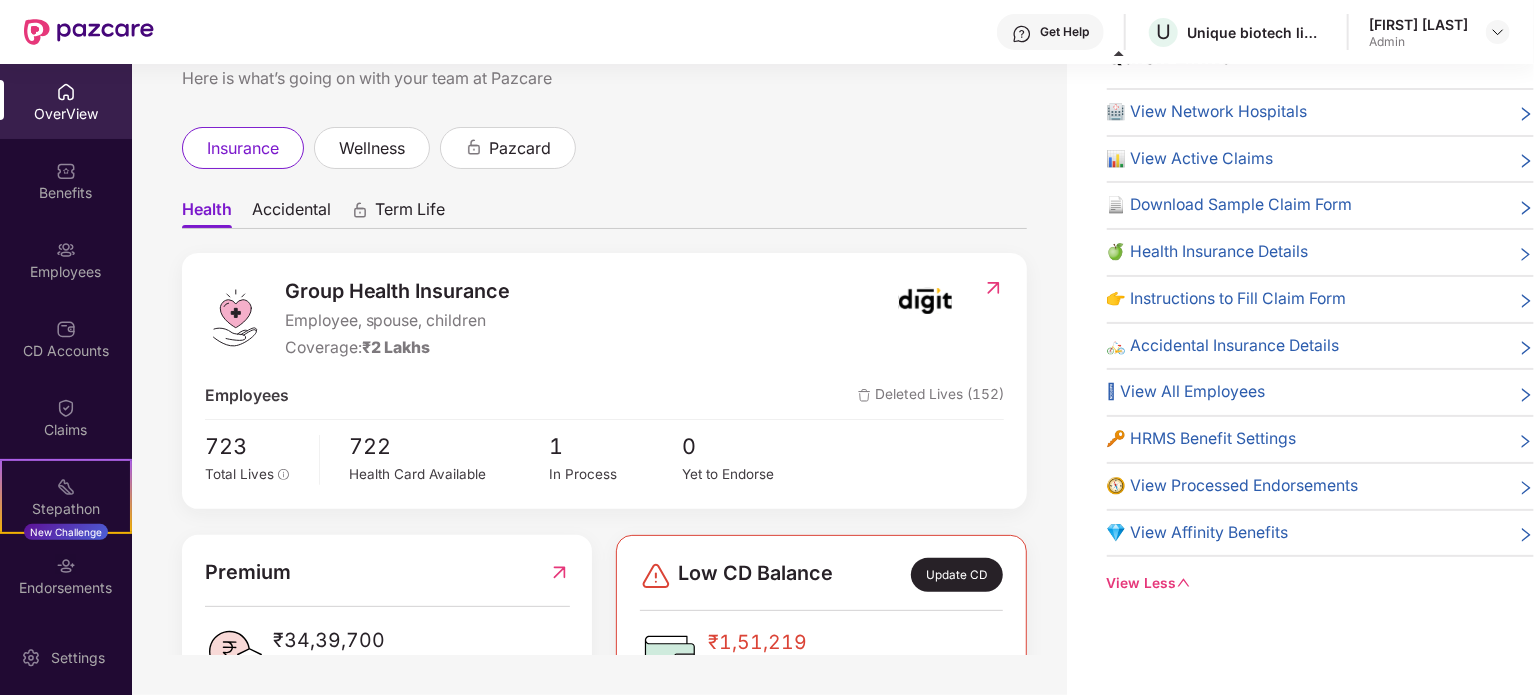 scroll, scrollTop: 0, scrollLeft: 0, axis: both 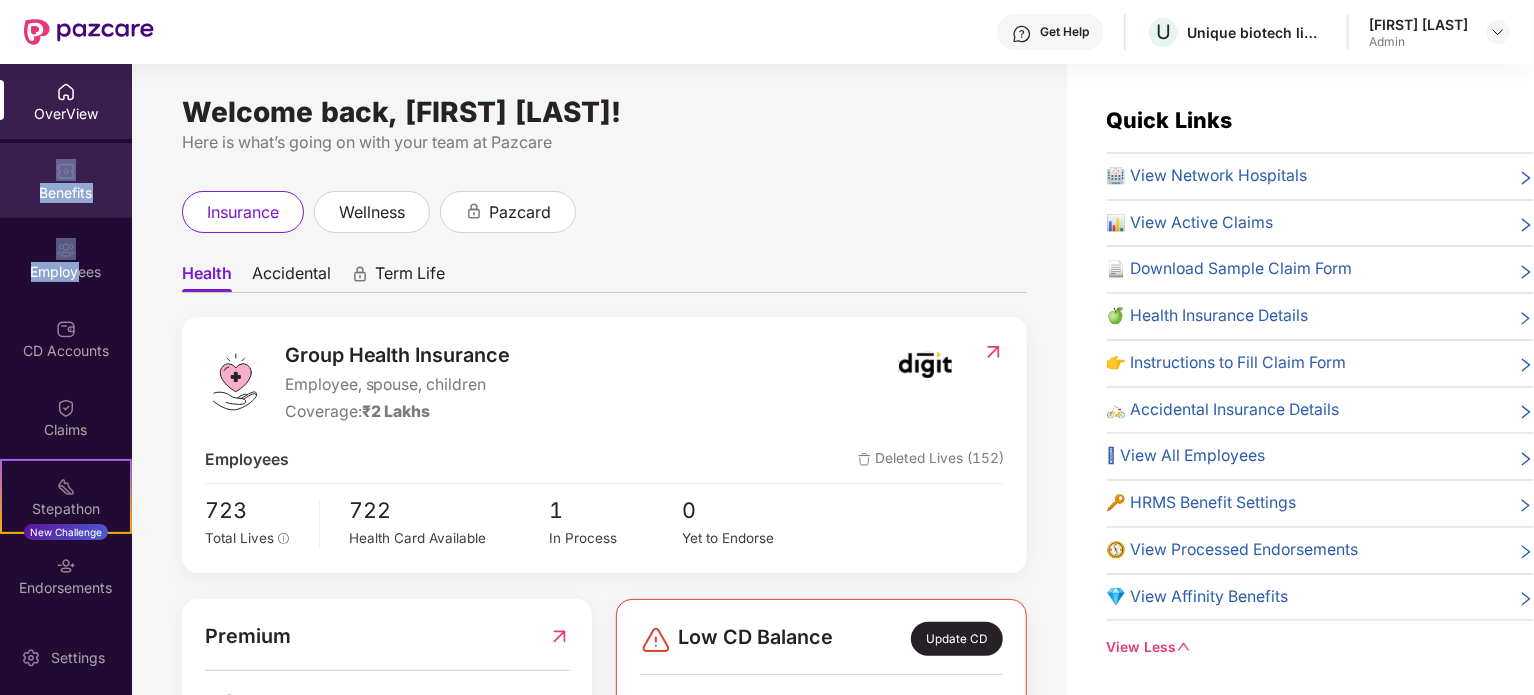 drag, startPoint x: 72, startPoint y: 261, endPoint x: 64, endPoint y: 171, distance: 90.35486 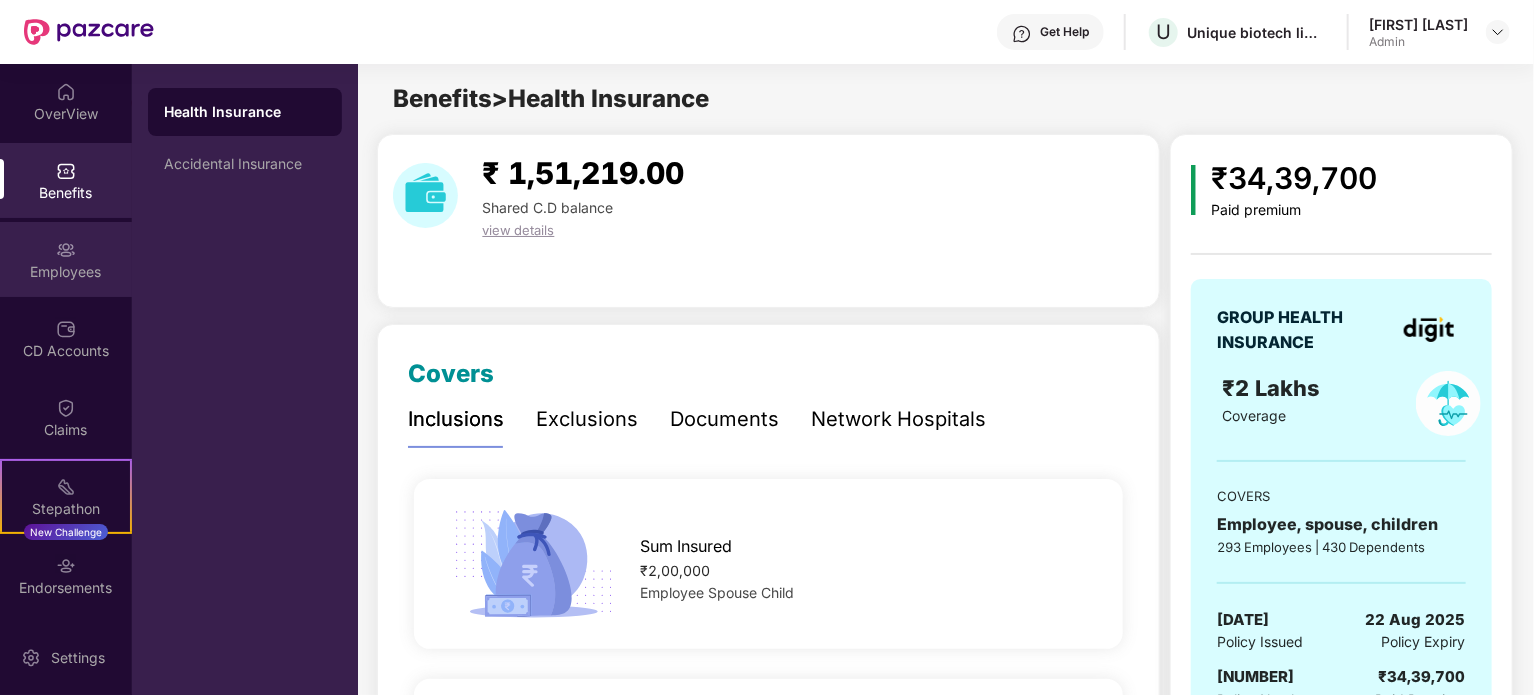click on "Employees" at bounding box center (66, 259) 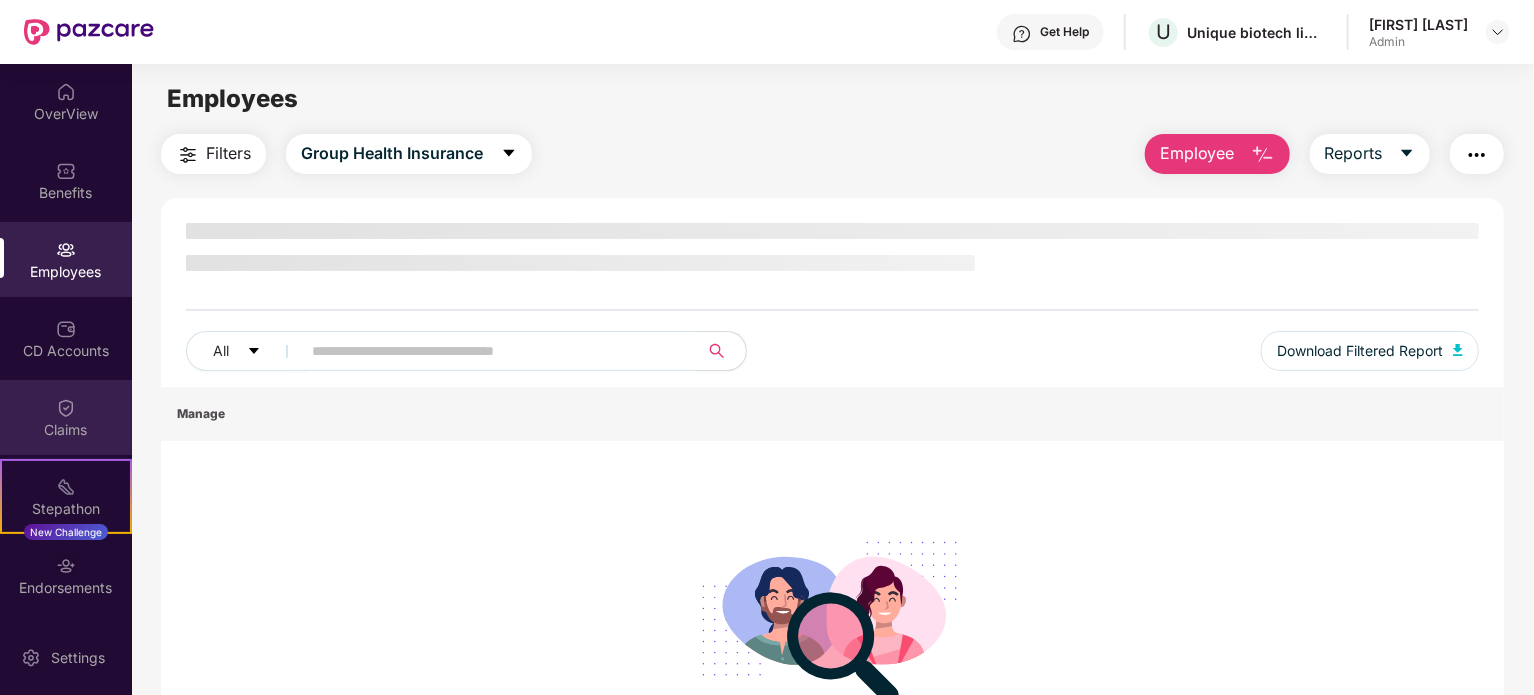 scroll, scrollTop: 76, scrollLeft: 0, axis: vertical 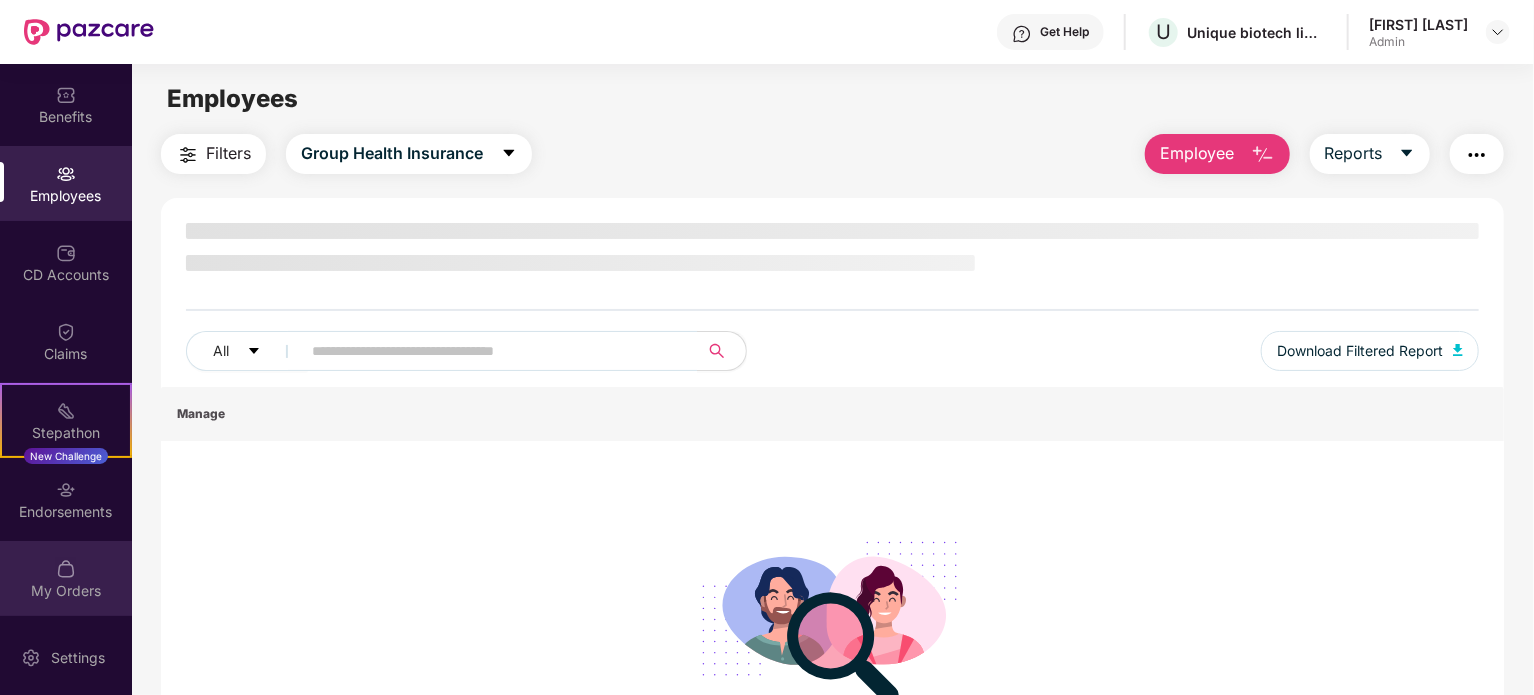click at bounding box center (66, 569) 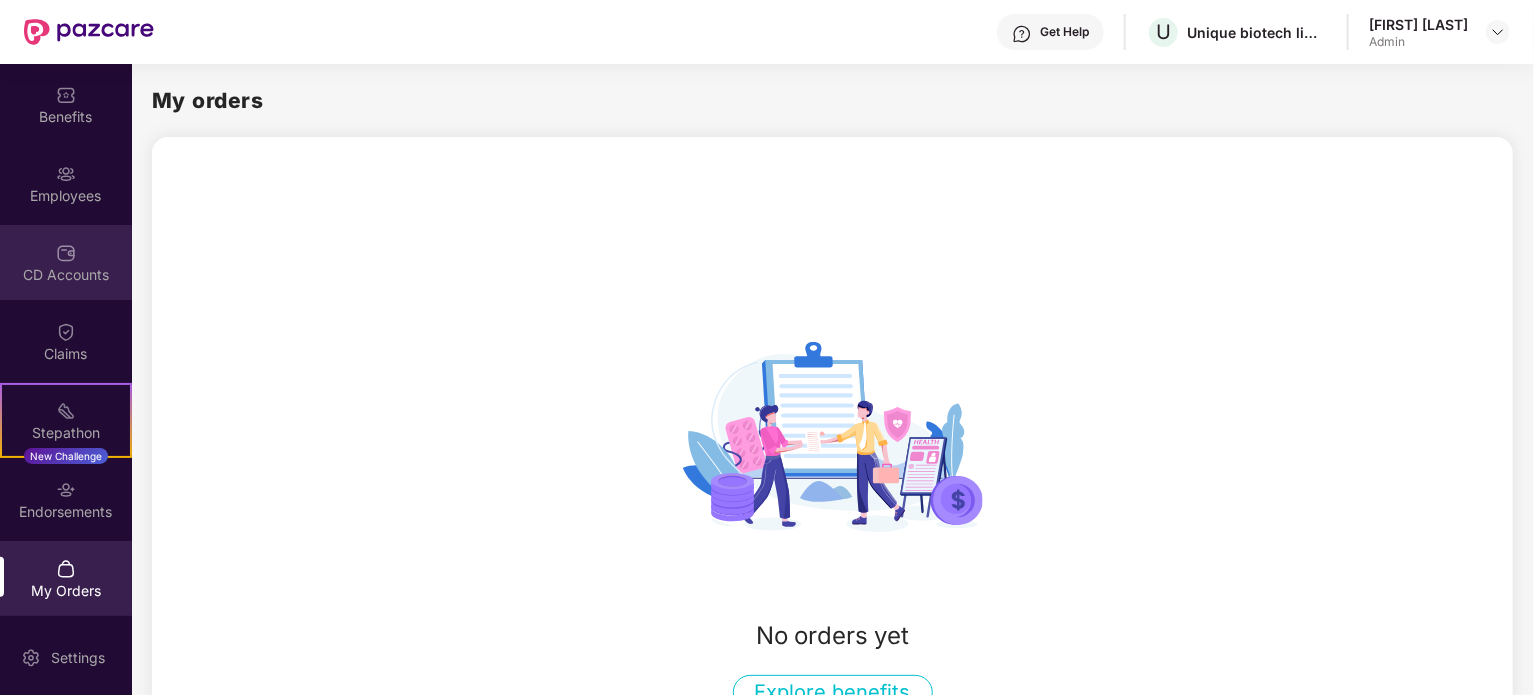 scroll, scrollTop: 0, scrollLeft: 0, axis: both 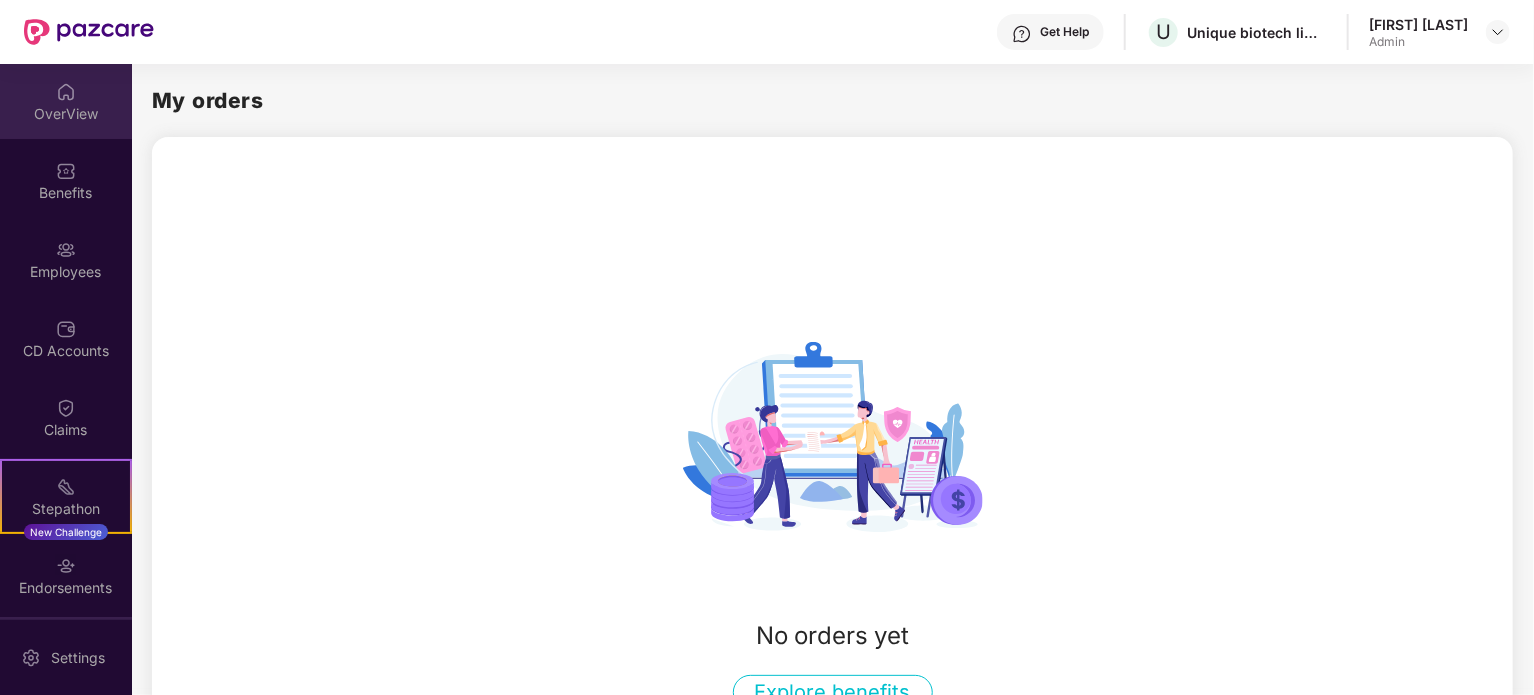 click on "OverView" at bounding box center [66, 114] 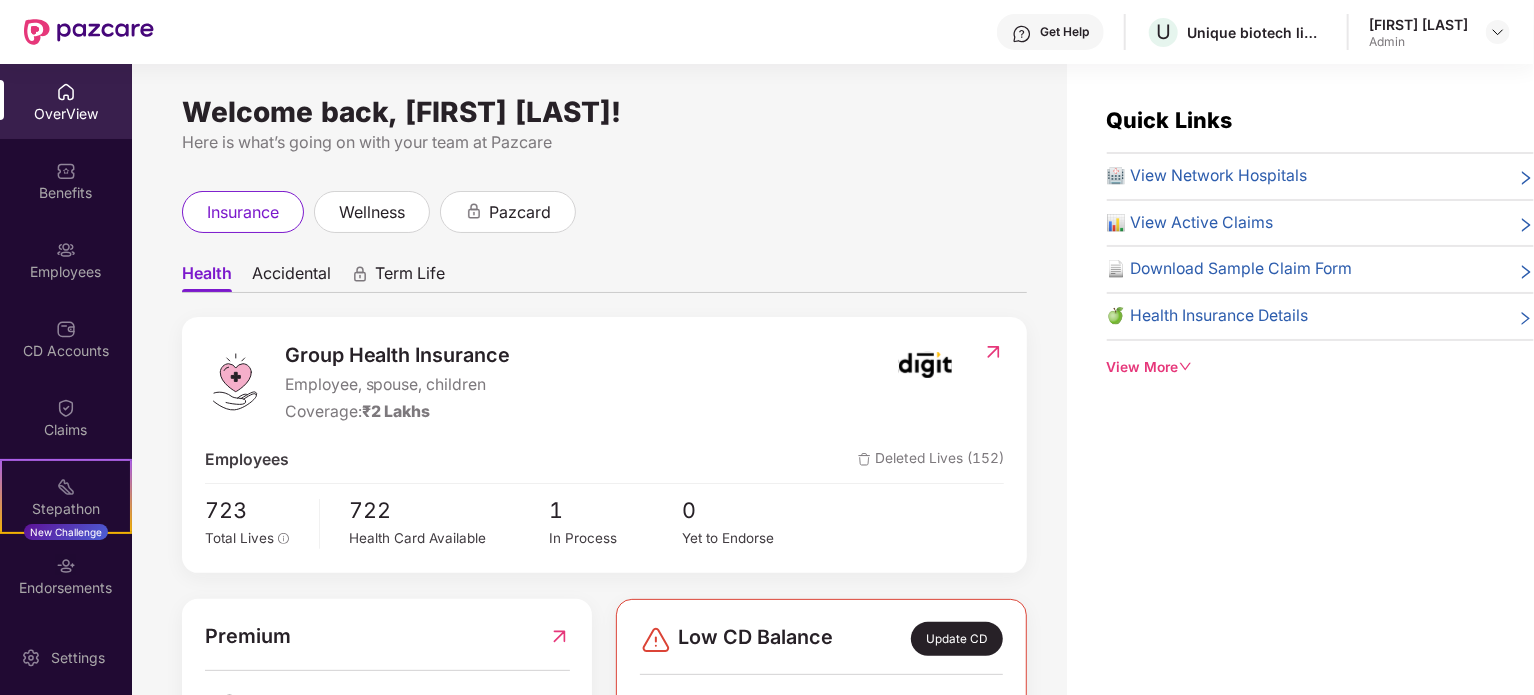 click on "Benefits" at bounding box center (66, 193) 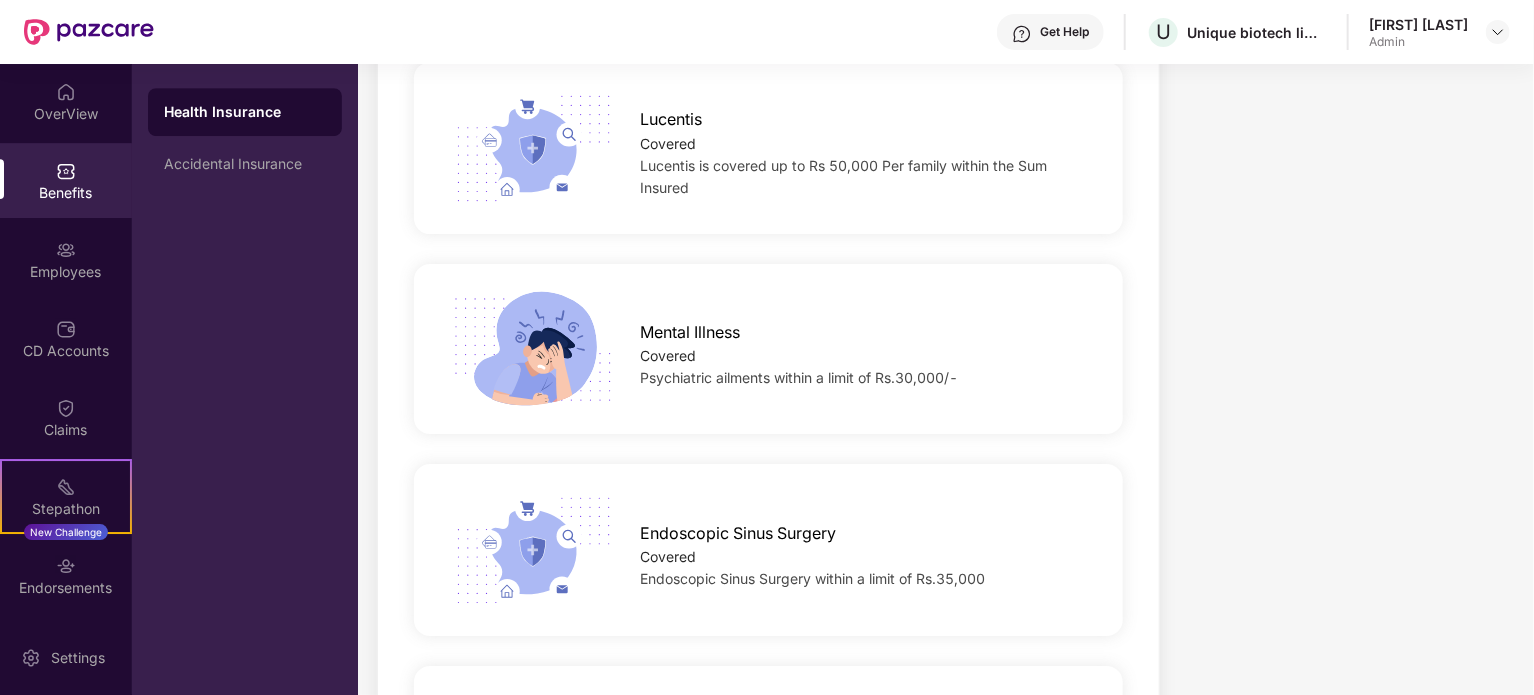 scroll, scrollTop: 3488, scrollLeft: 0, axis: vertical 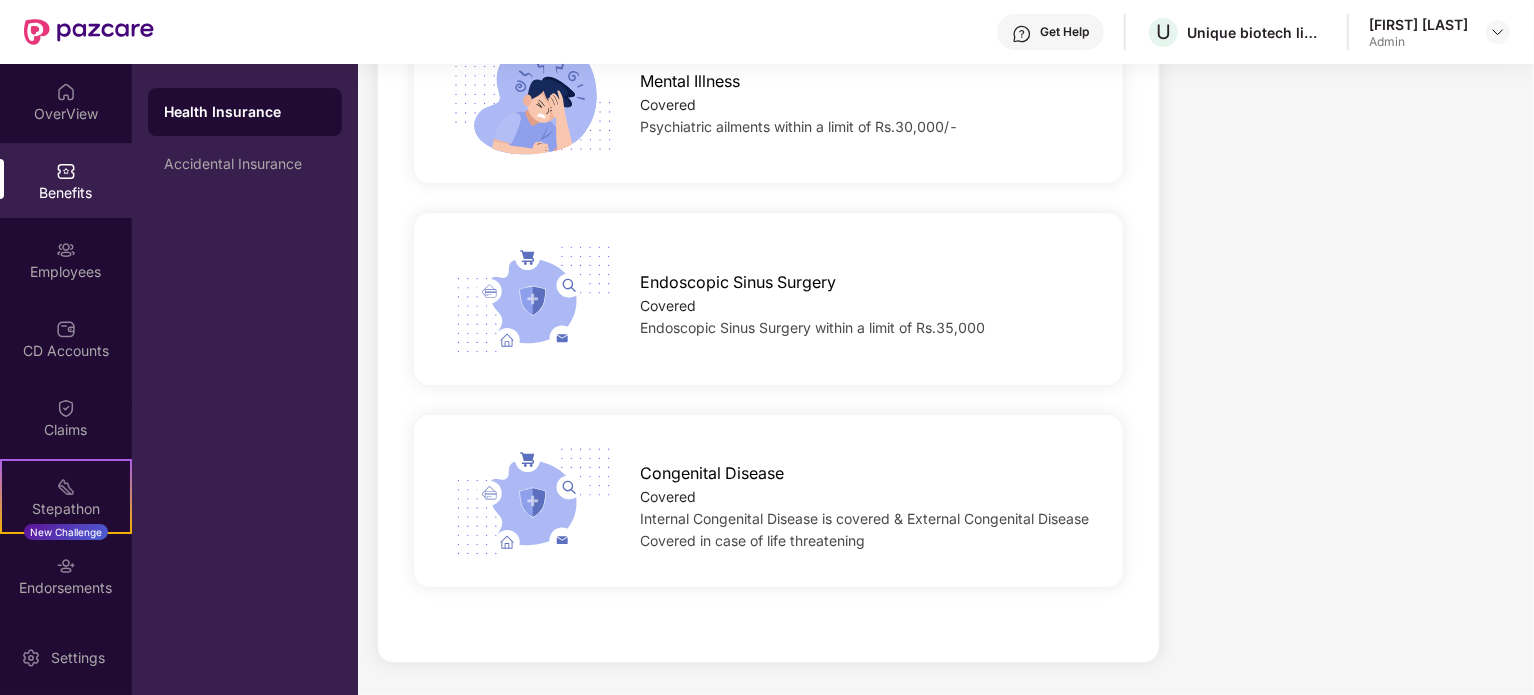click on "Benefits" at bounding box center [66, 180] 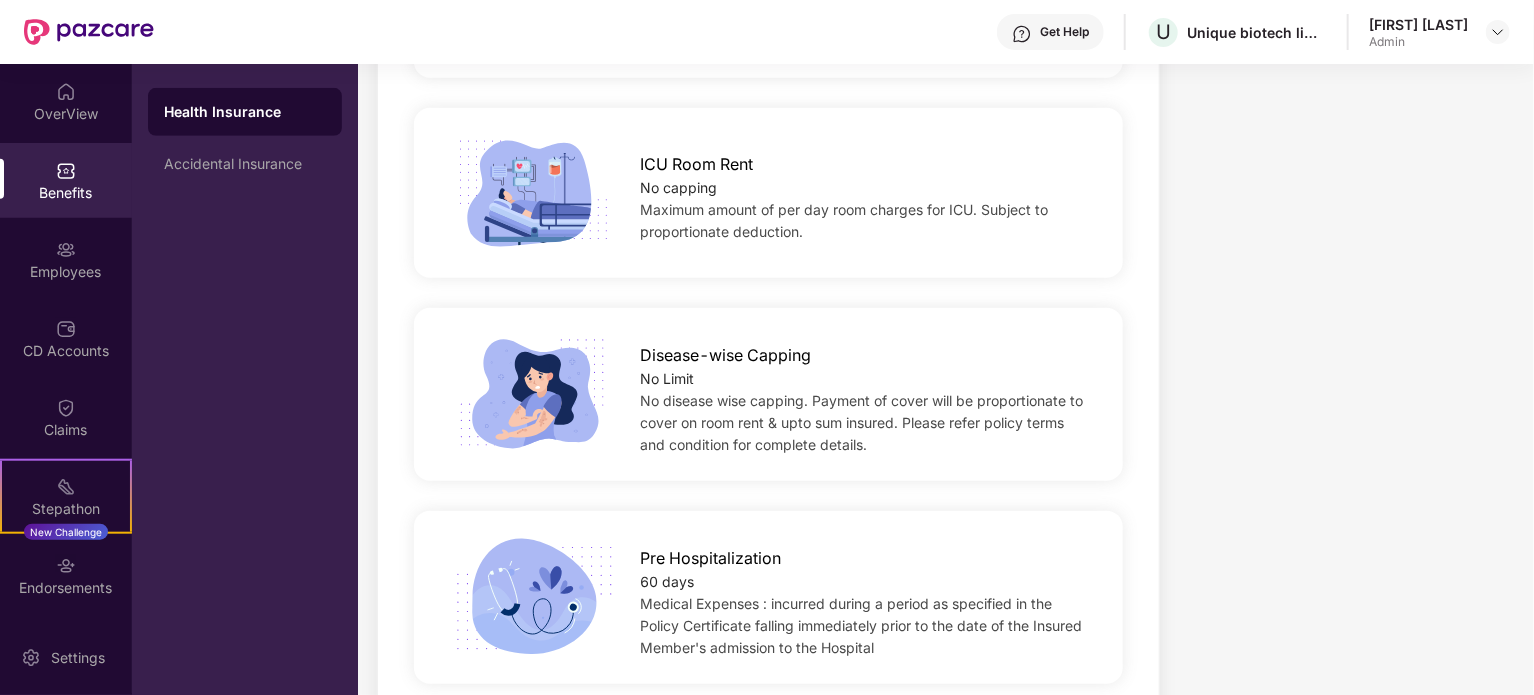 scroll, scrollTop: 0, scrollLeft: 0, axis: both 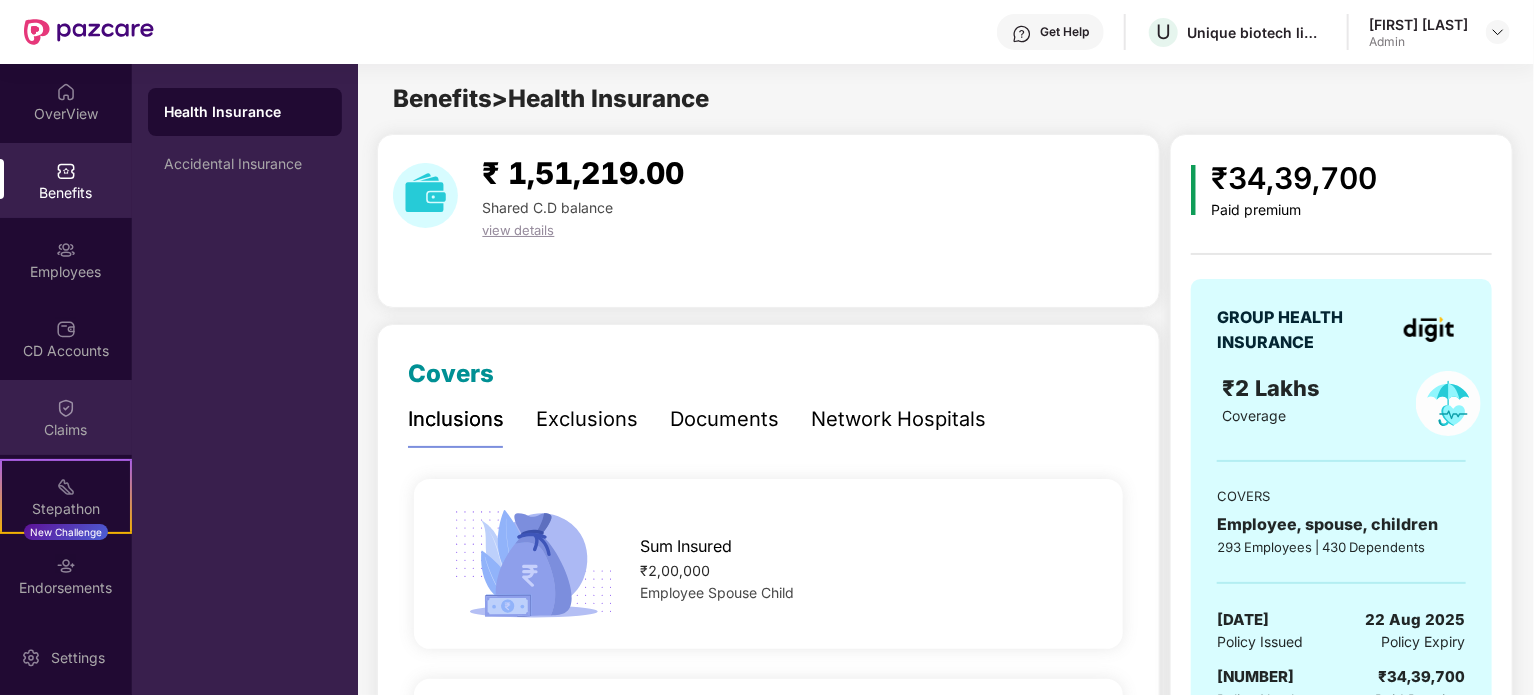 click on "Claims" at bounding box center (66, 430) 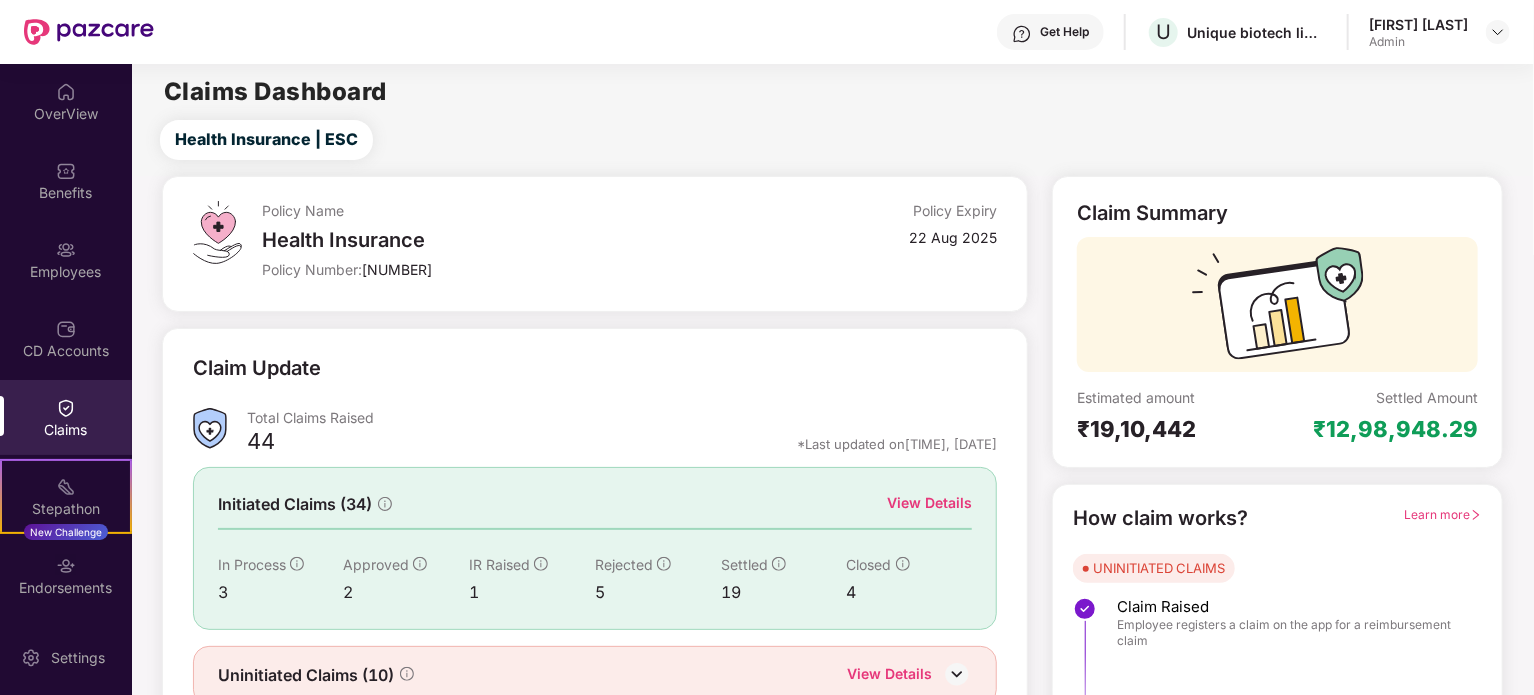 scroll, scrollTop: 87, scrollLeft: 0, axis: vertical 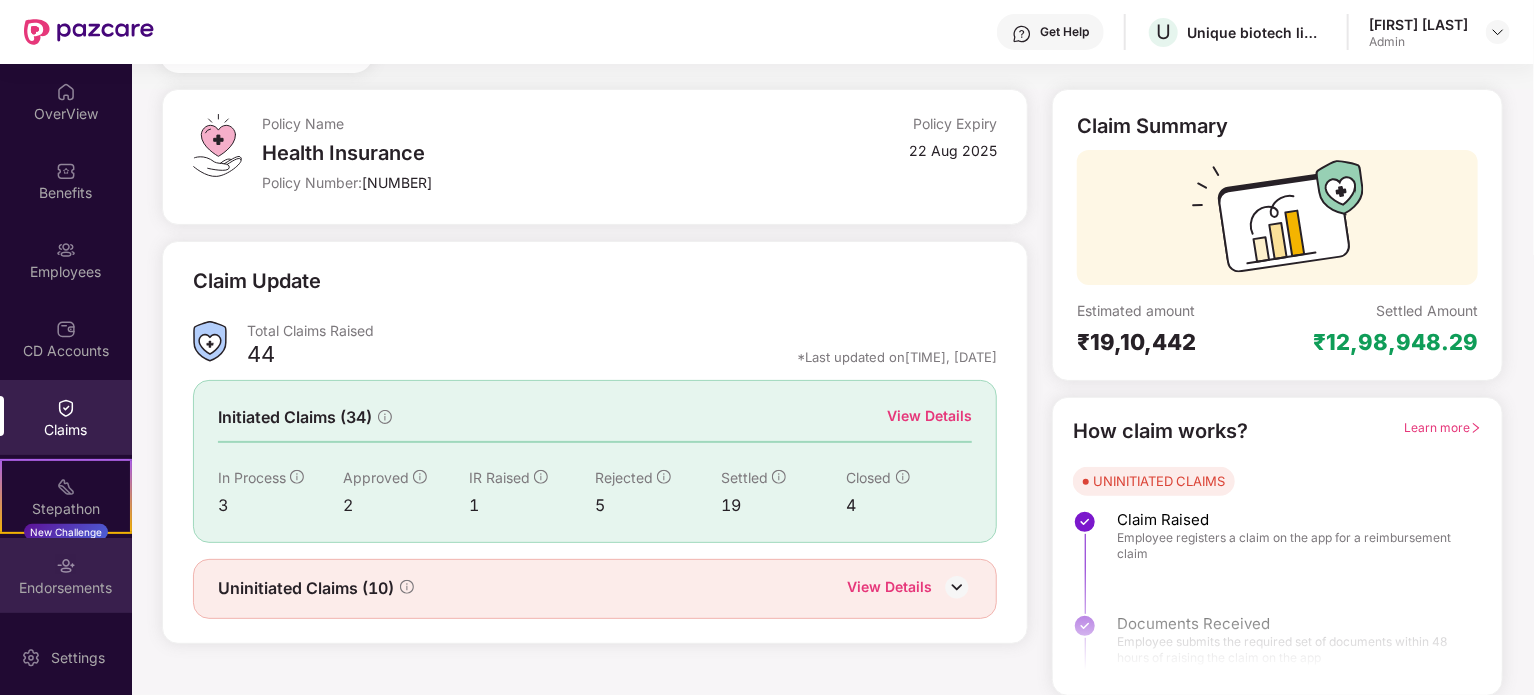 click on "Endorsements" at bounding box center (66, 588) 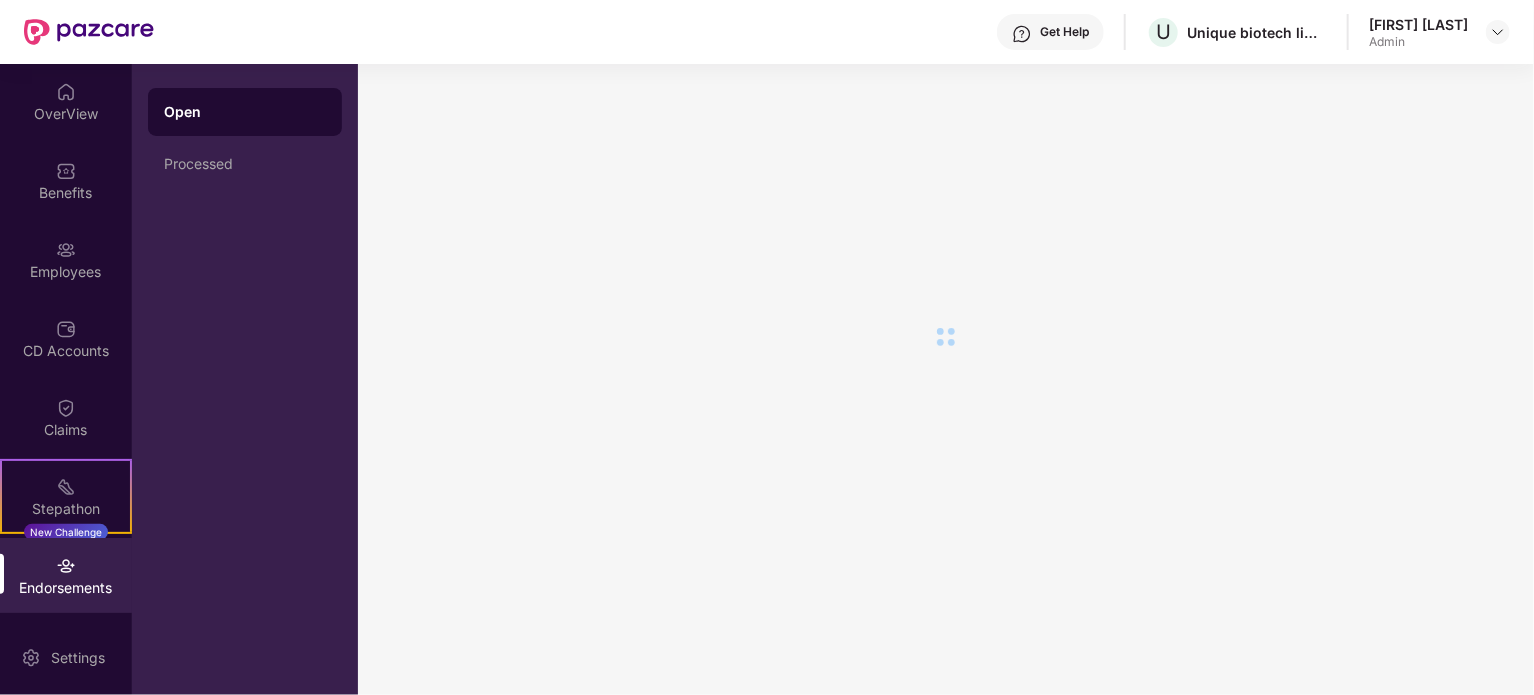 scroll, scrollTop: 0, scrollLeft: 0, axis: both 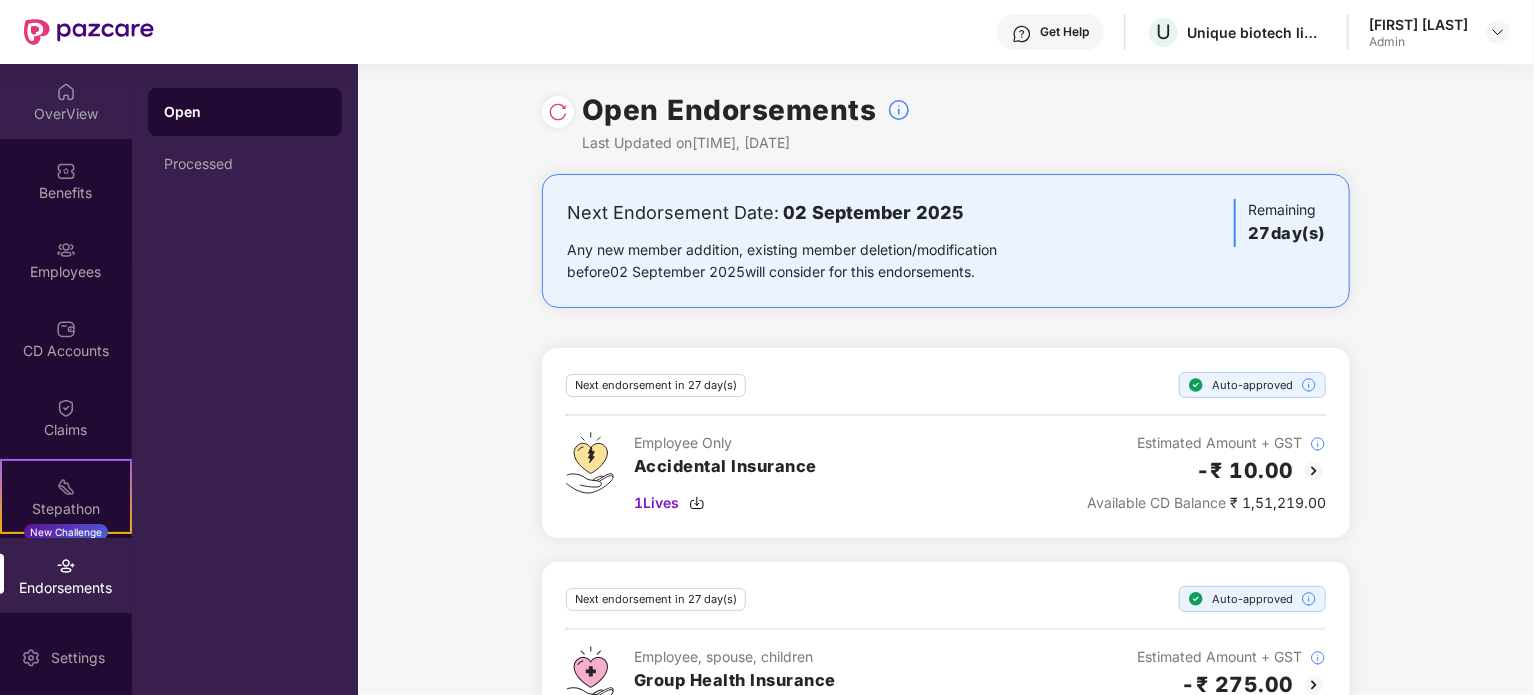 click on "OverView" at bounding box center (66, 101) 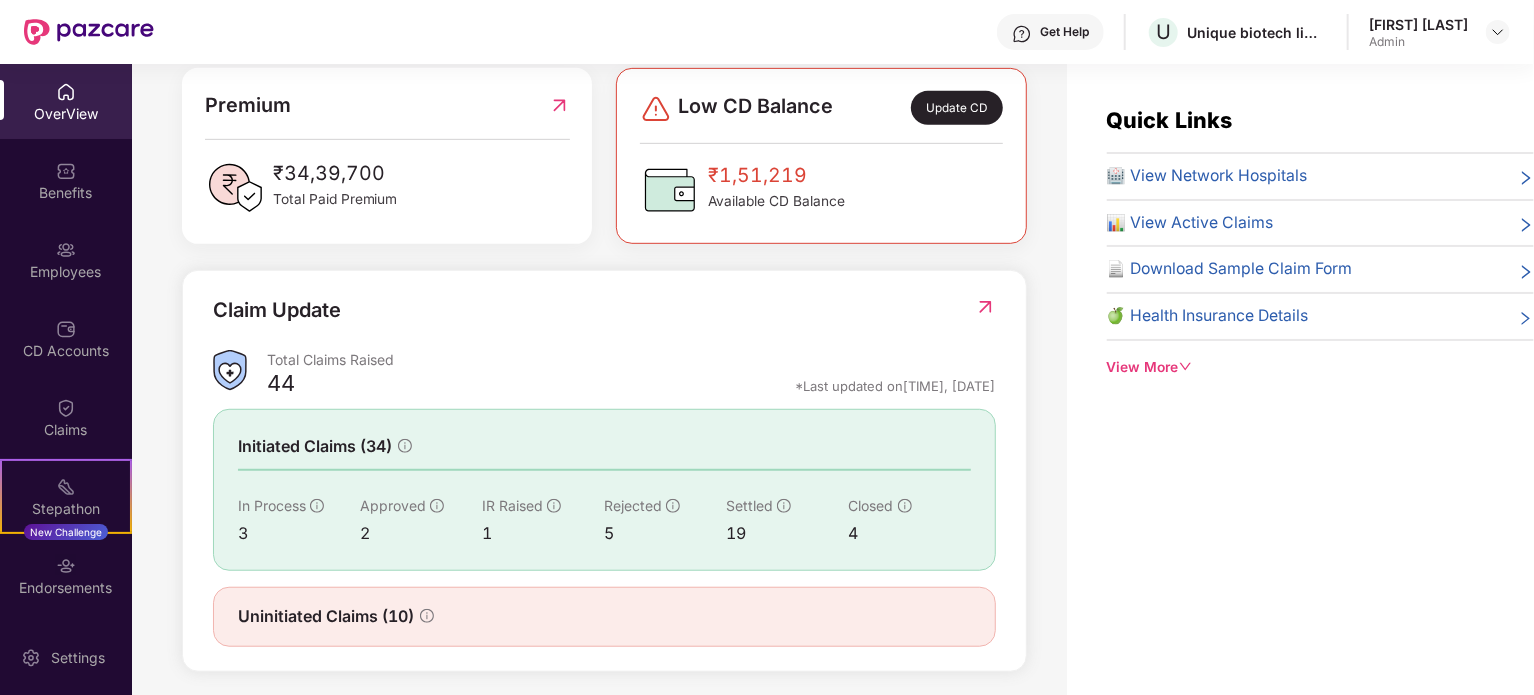 scroll, scrollTop: 540, scrollLeft: 0, axis: vertical 